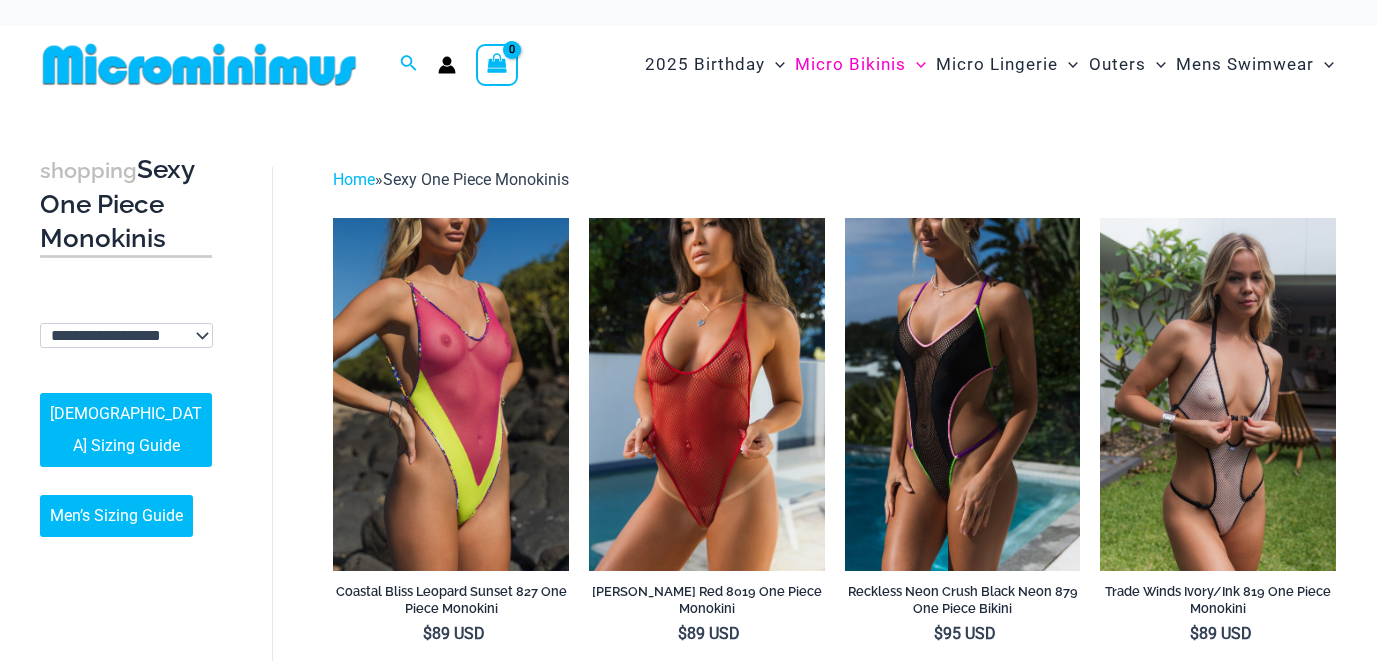 scroll, scrollTop: 0, scrollLeft: 0, axis: both 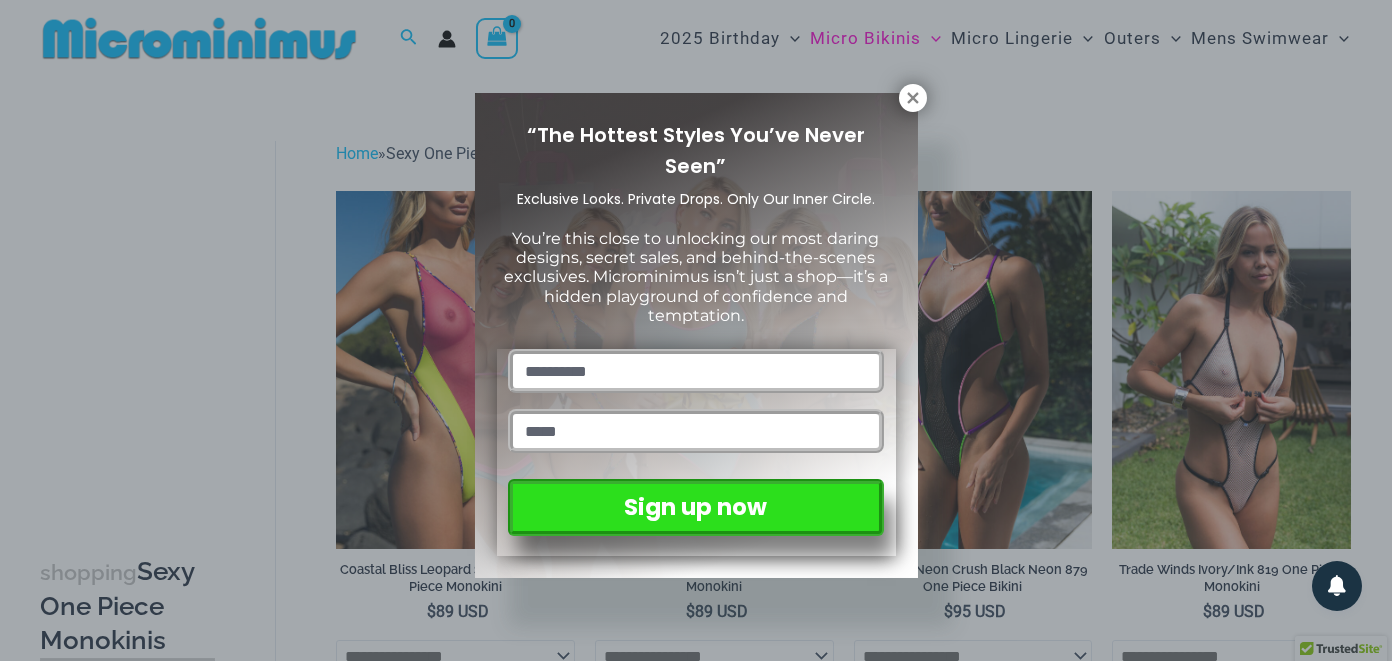drag, startPoint x: 699, startPoint y: 405, endPoint x: 376, endPoint y: 315, distance: 335.30435 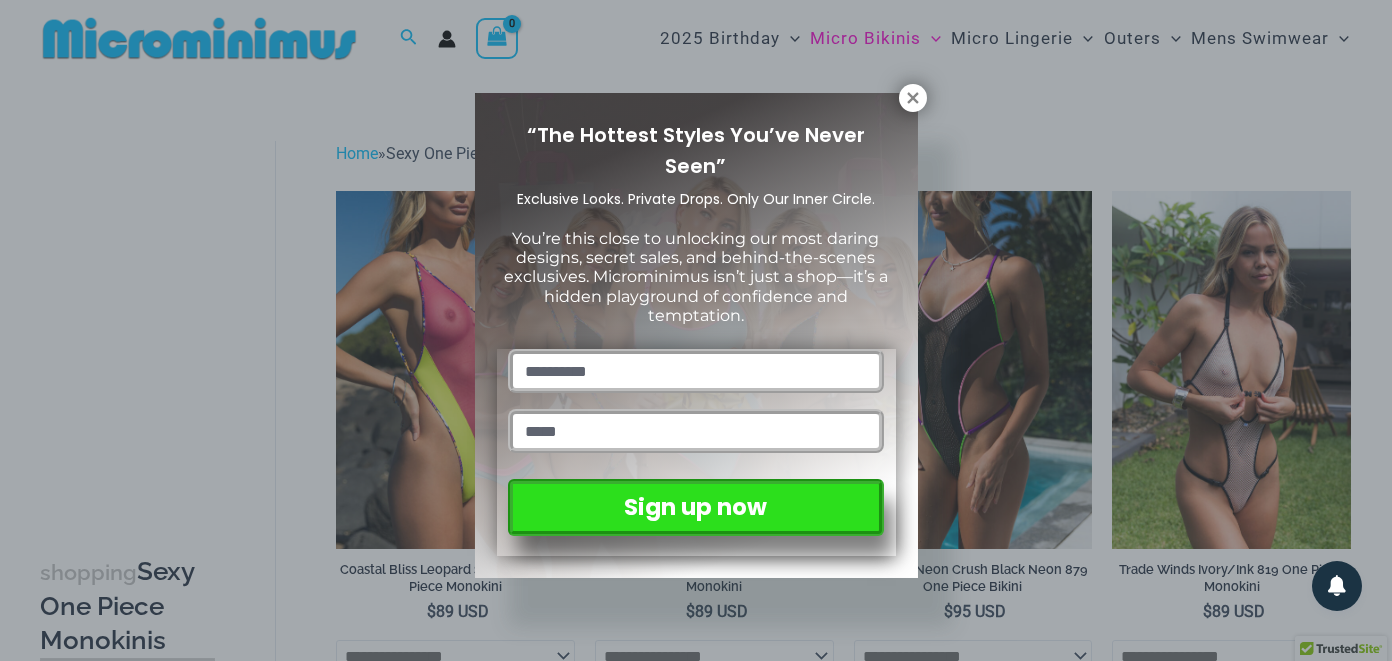 click on "“The Hottest Styles You’ve Never Seen” Exclusive Looks. Private Drops. Only Our Inner Circle. You’re this close to unlocking our most daring designs, secret sales, and behind-the-scenes exclusives. Microminimus isn’t just a shop—it’s a hidden playground of confidence and temptation. Sign up now" at bounding box center (696, 330) 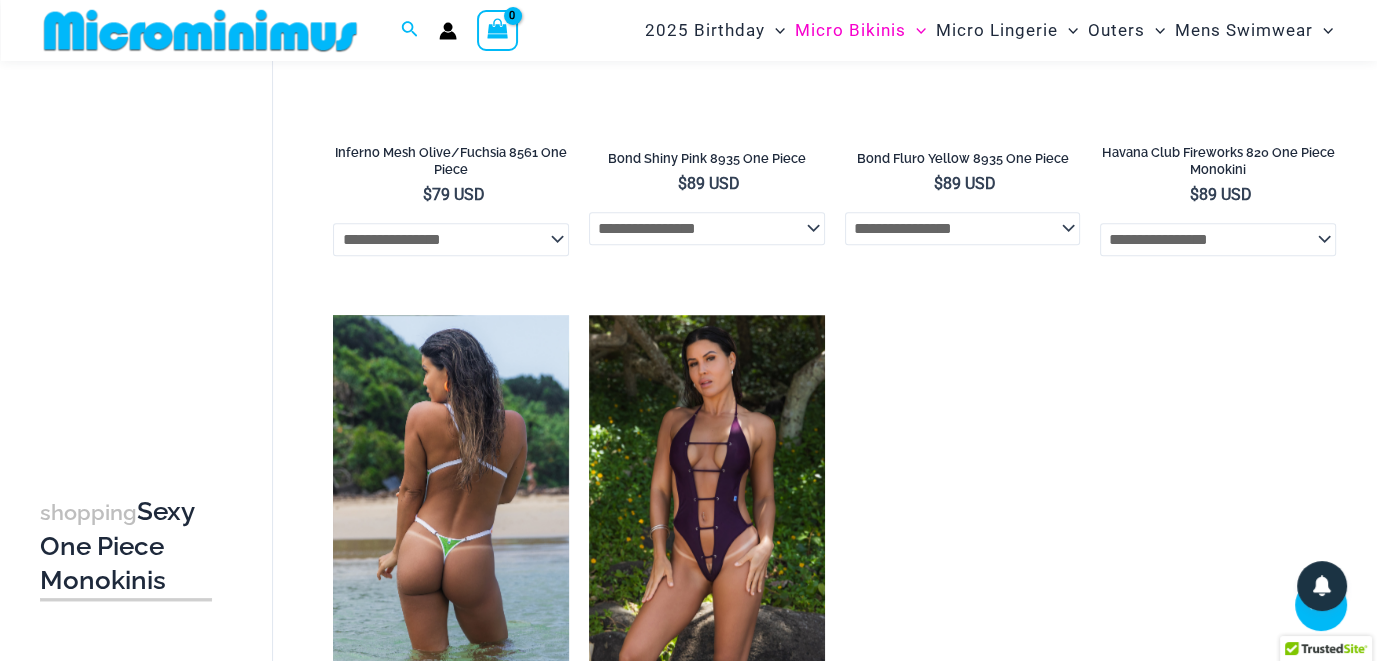 scroll, scrollTop: 1522, scrollLeft: 0, axis: vertical 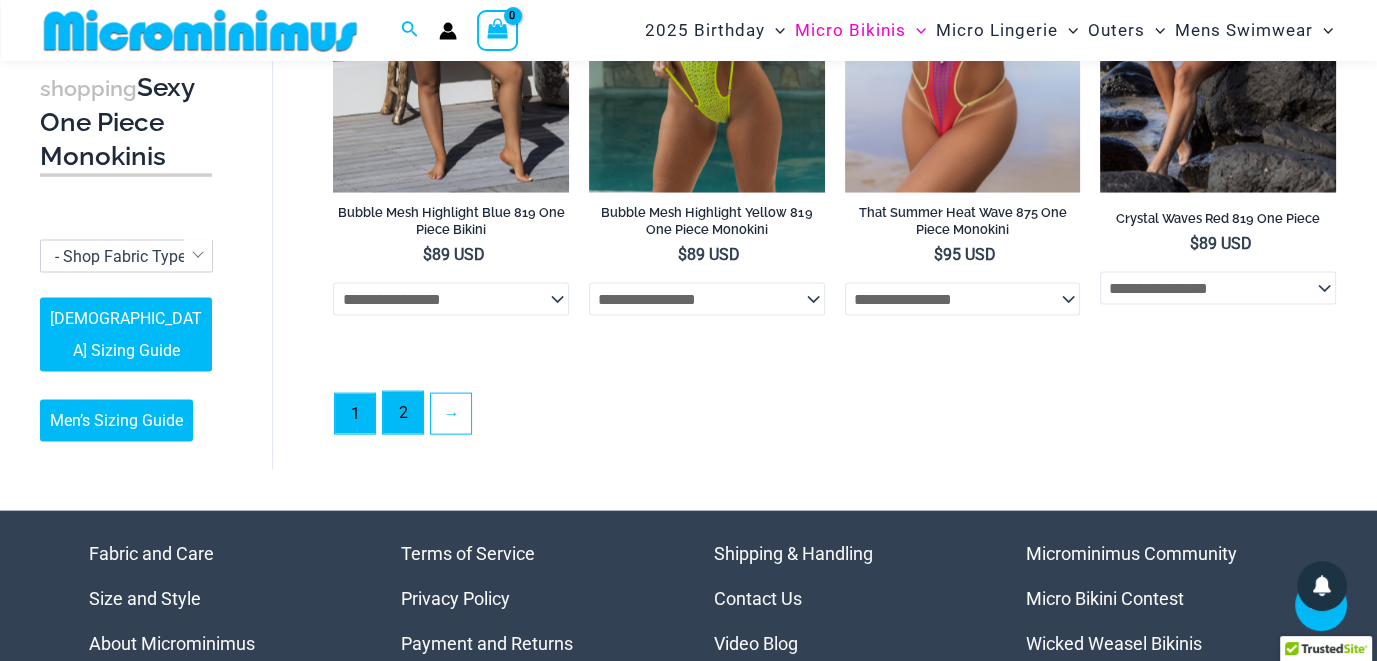 click on "2" at bounding box center [403, 413] 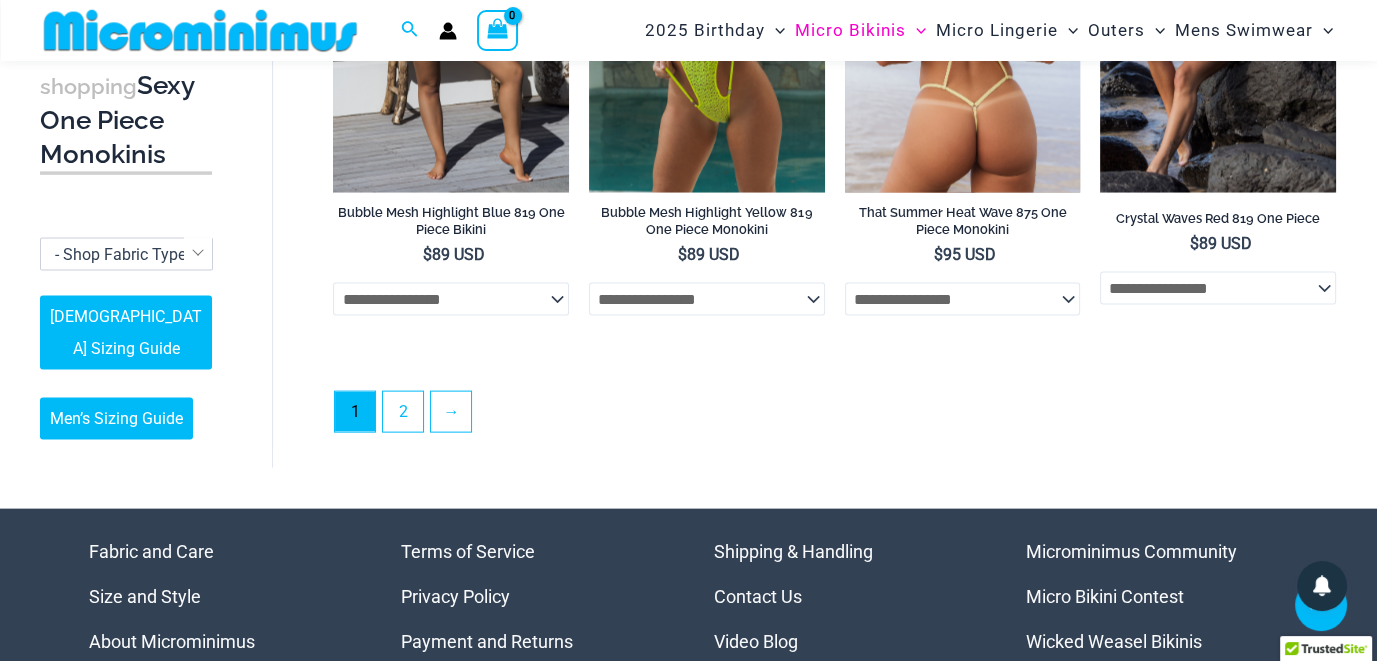 scroll, scrollTop: 4056, scrollLeft: 0, axis: vertical 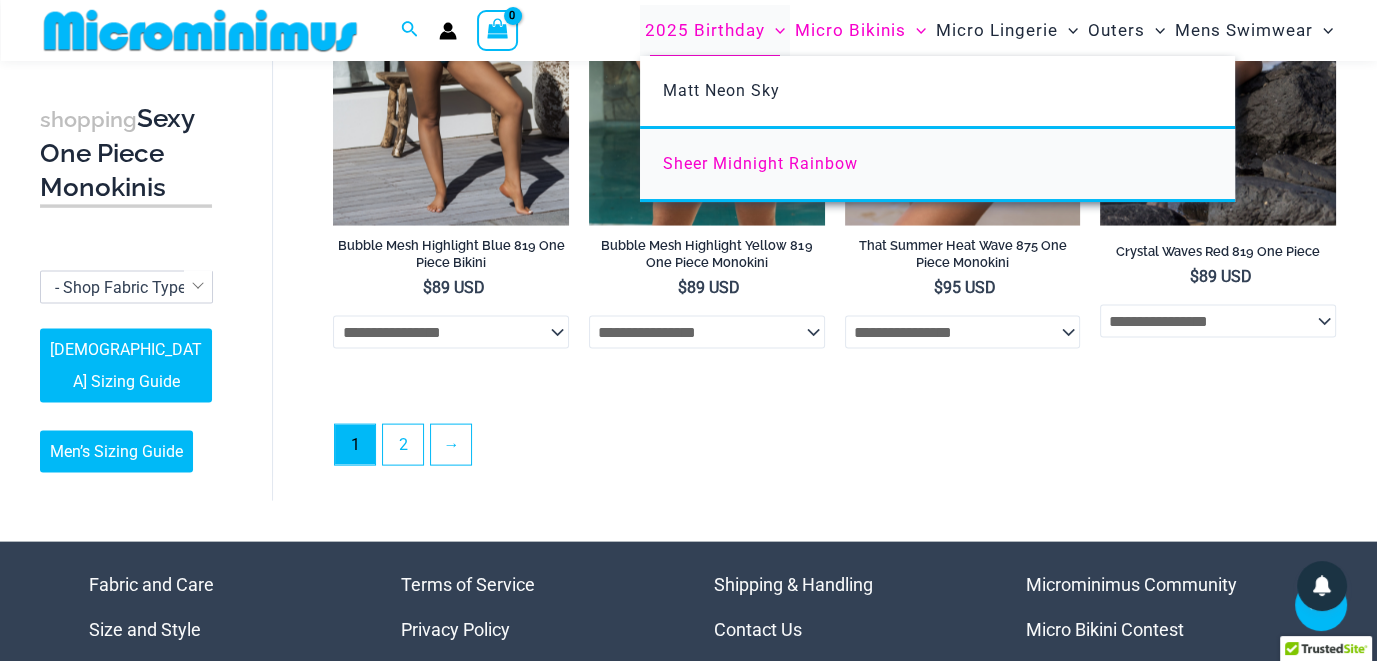 click on "Sheer Midnight Rainbow" at bounding box center [760, 163] 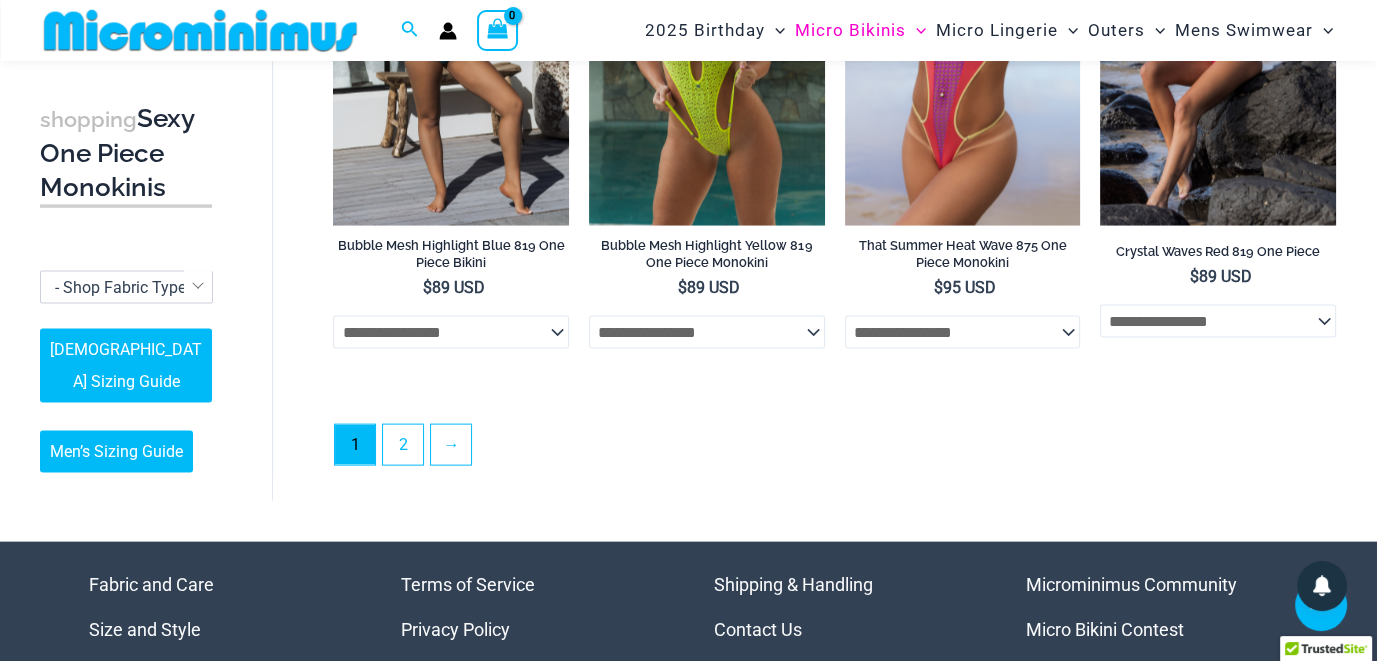 scroll, scrollTop: 4023, scrollLeft: 0, axis: vertical 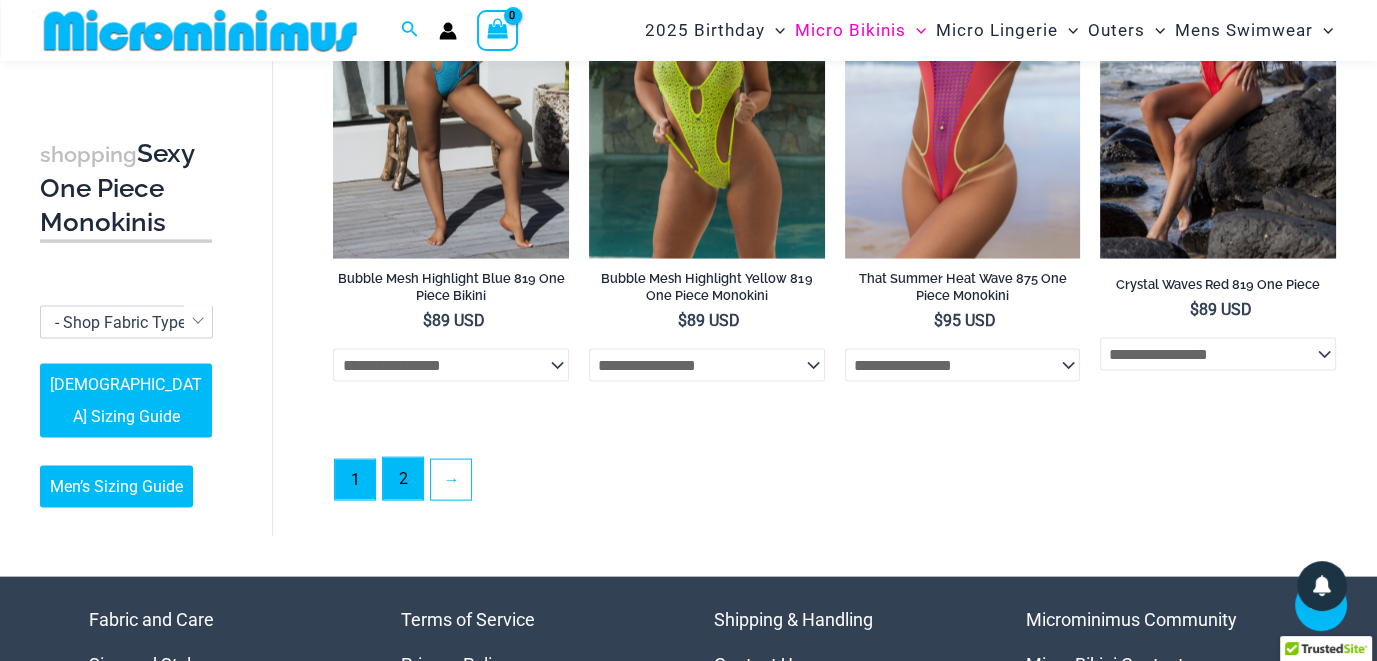 click on "2" at bounding box center [403, 479] 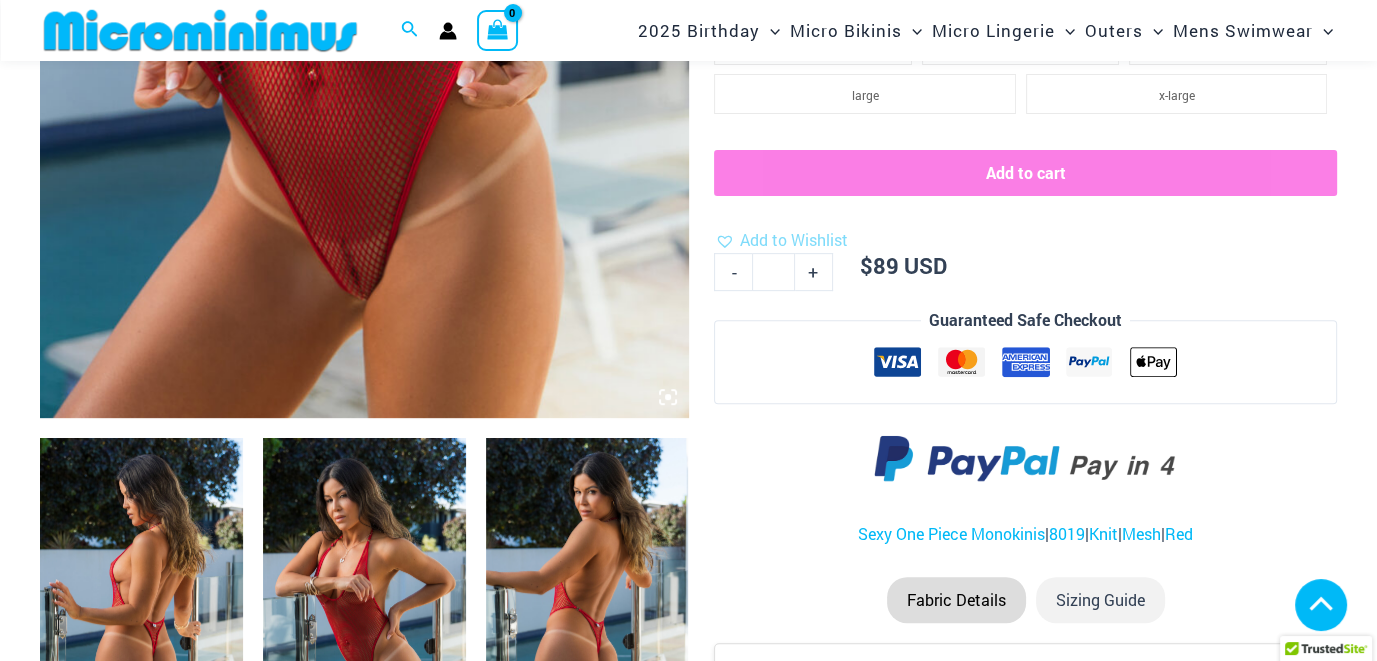 scroll, scrollTop: 702, scrollLeft: 0, axis: vertical 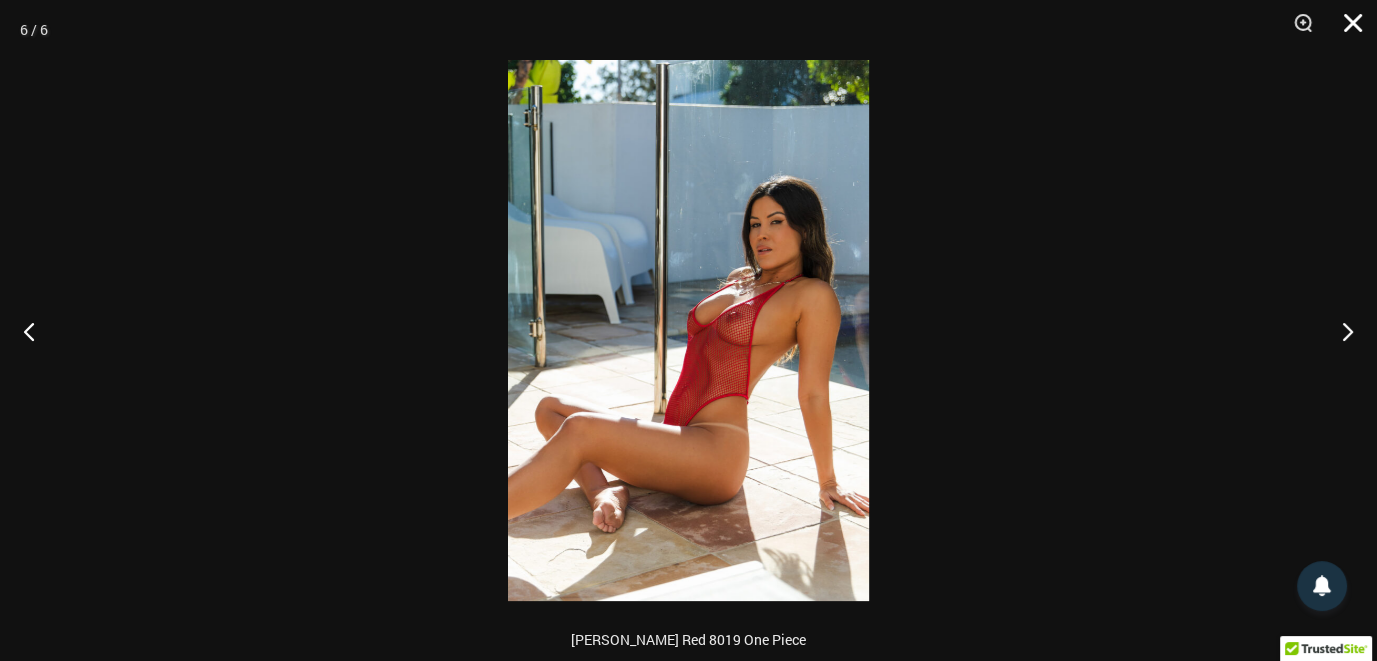 click at bounding box center [1346, 30] 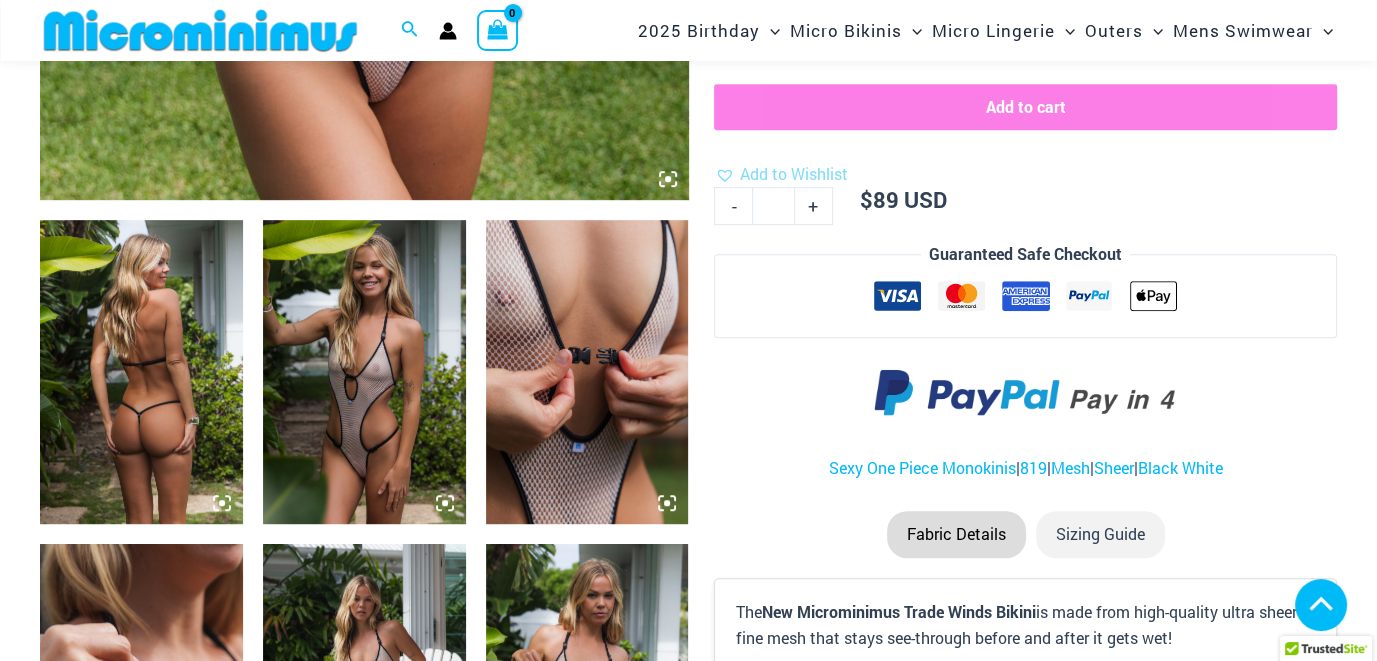 scroll, scrollTop: 939, scrollLeft: 0, axis: vertical 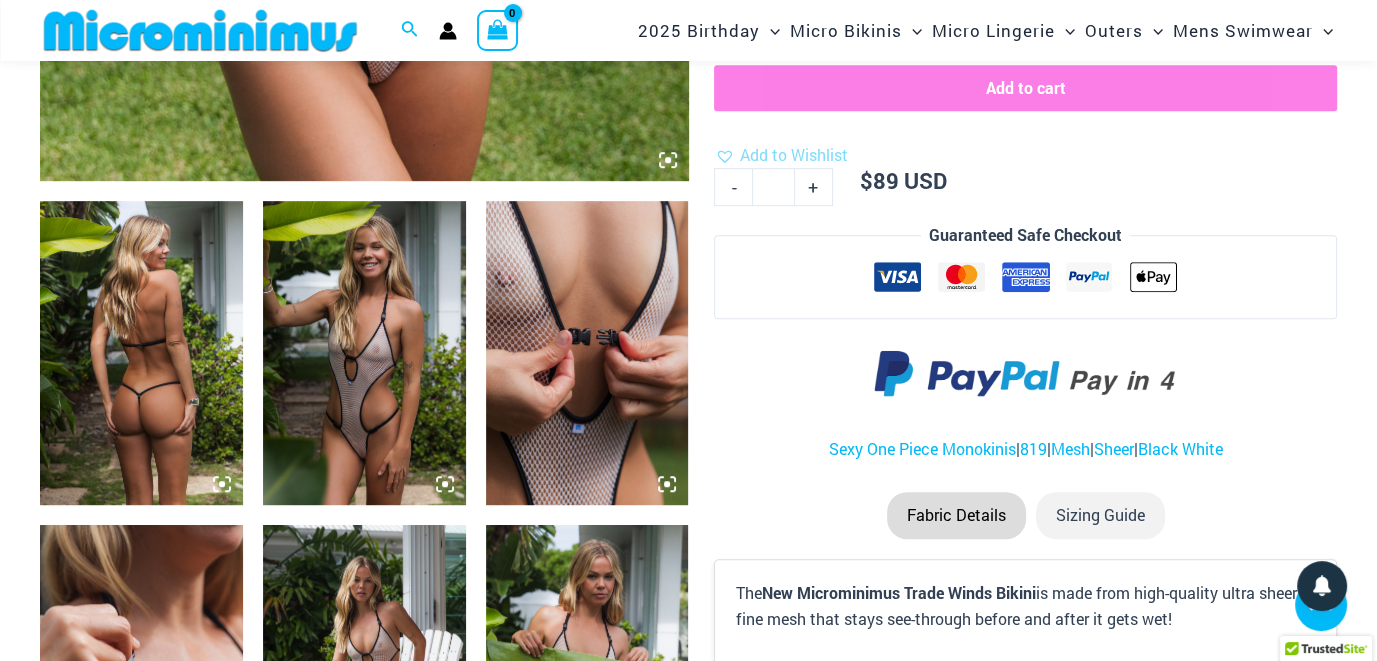 click at bounding box center [141, 353] 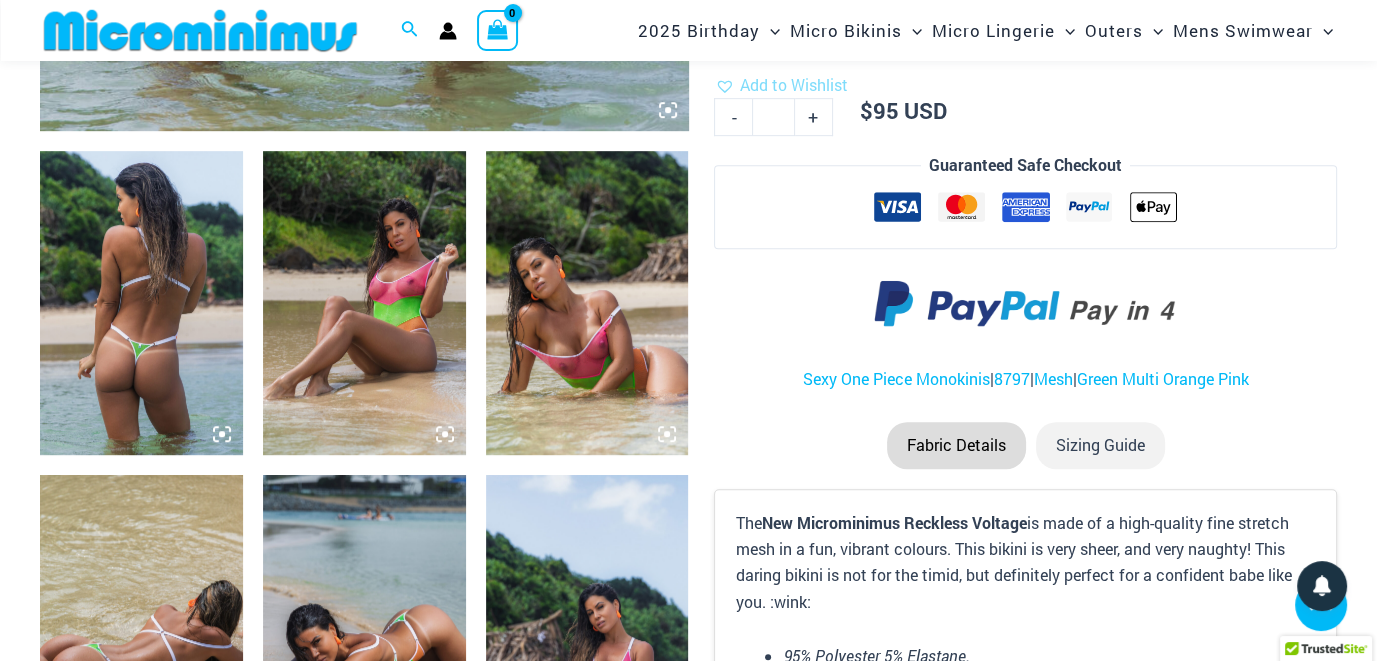 scroll, scrollTop: 1028, scrollLeft: 0, axis: vertical 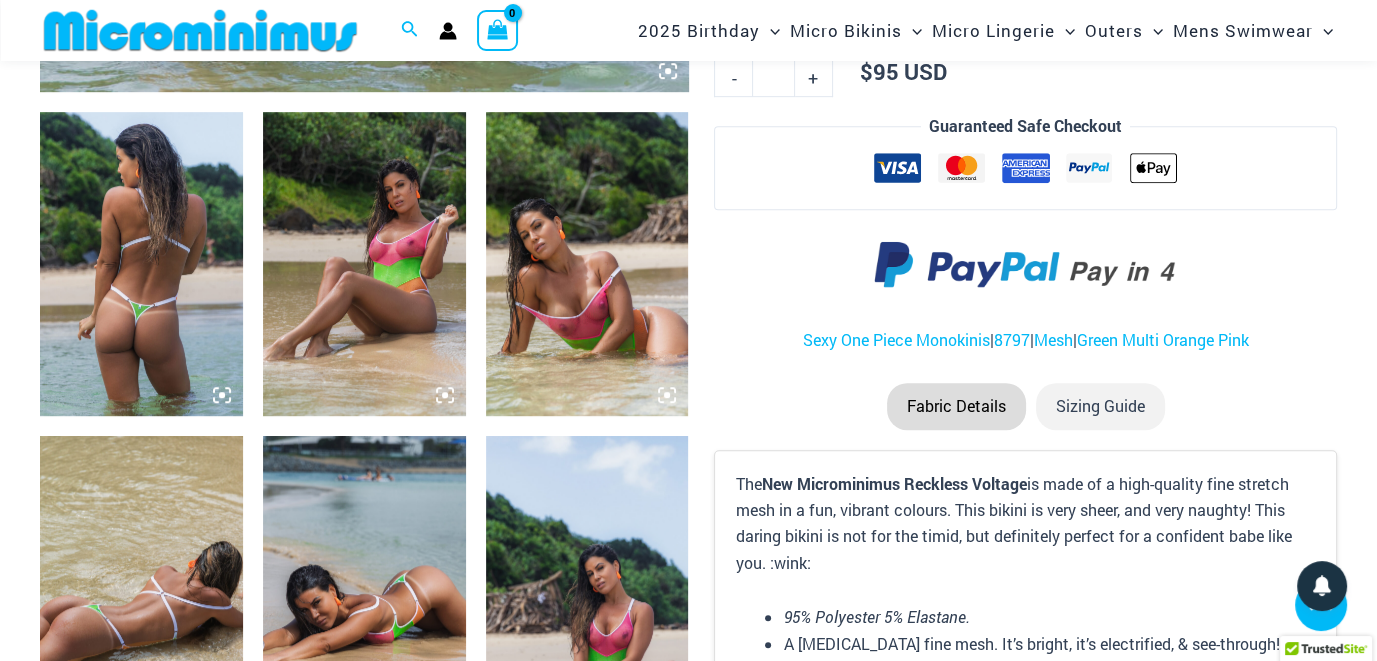 click at bounding box center [587, 264] 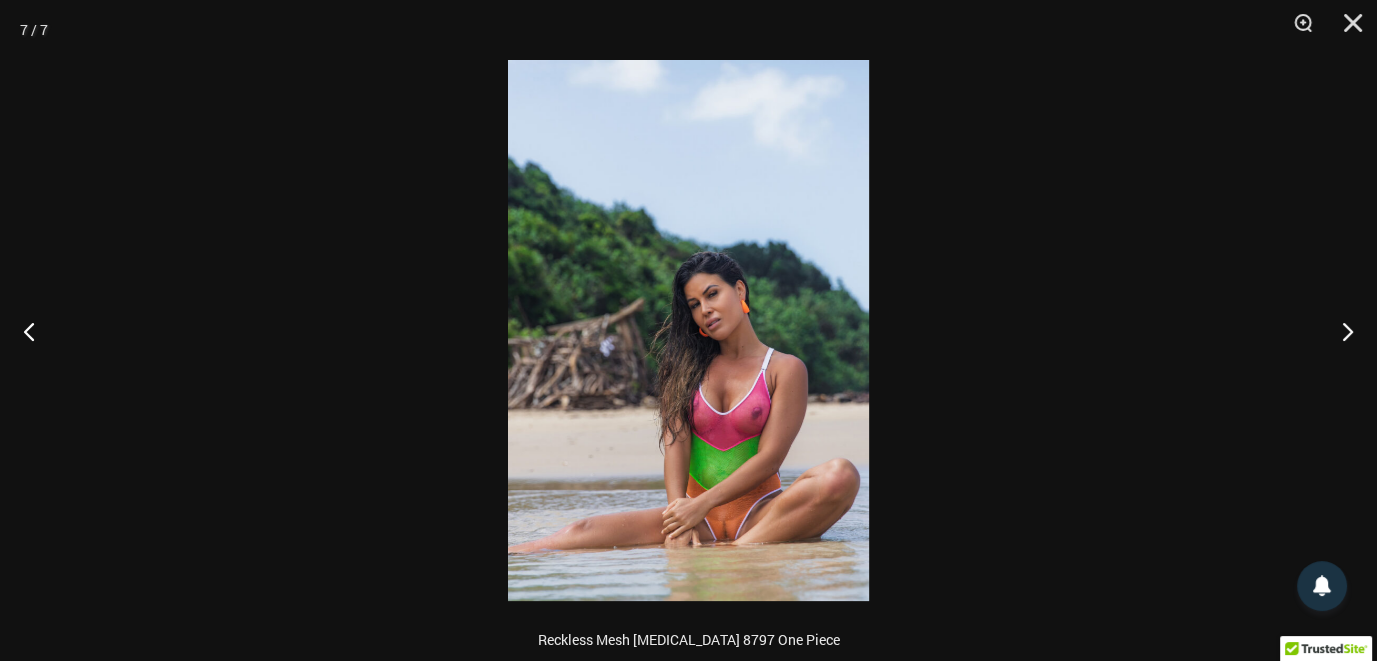 click at bounding box center (688, 330) 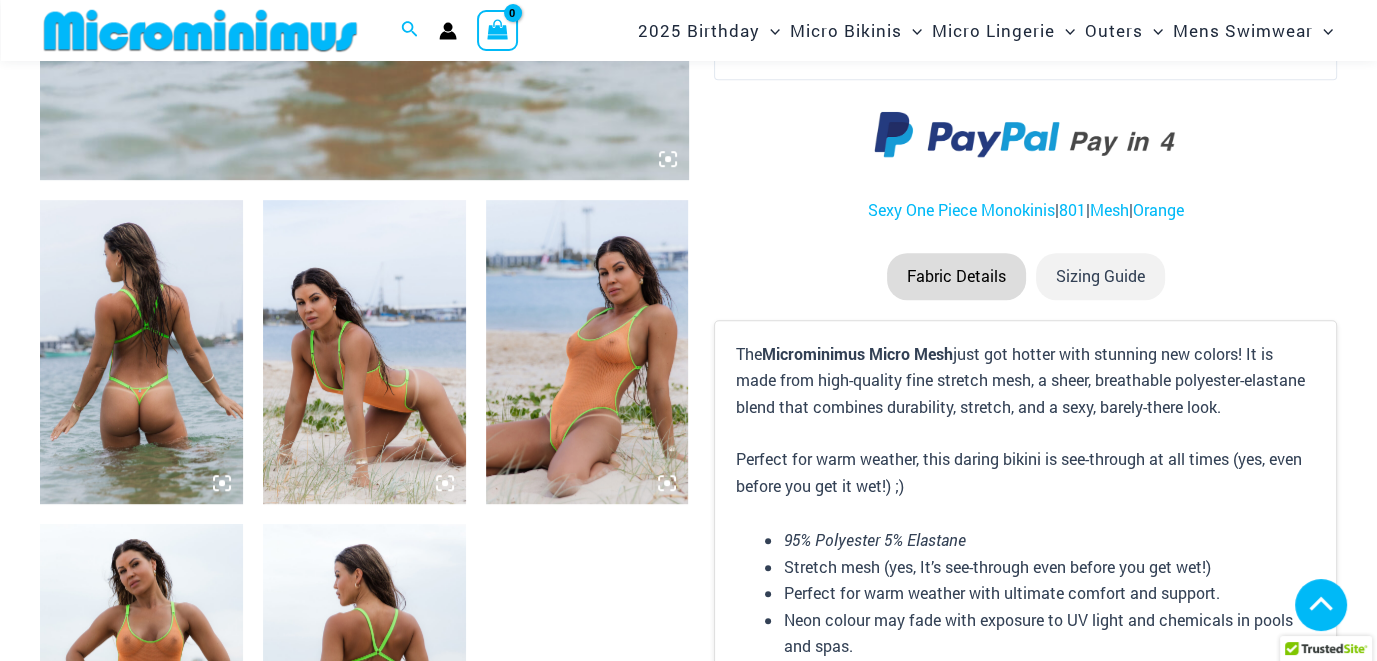 scroll, scrollTop: 963, scrollLeft: 0, axis: vertical 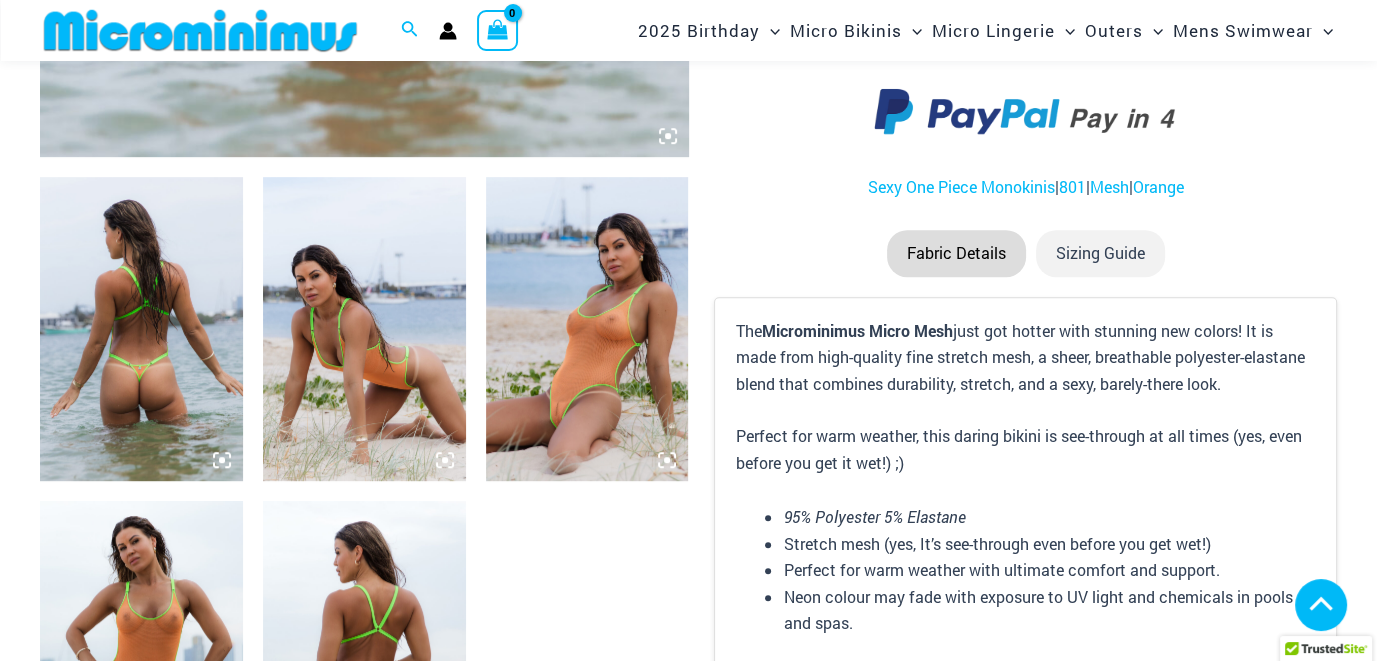 click at bounding box center (587, 329) 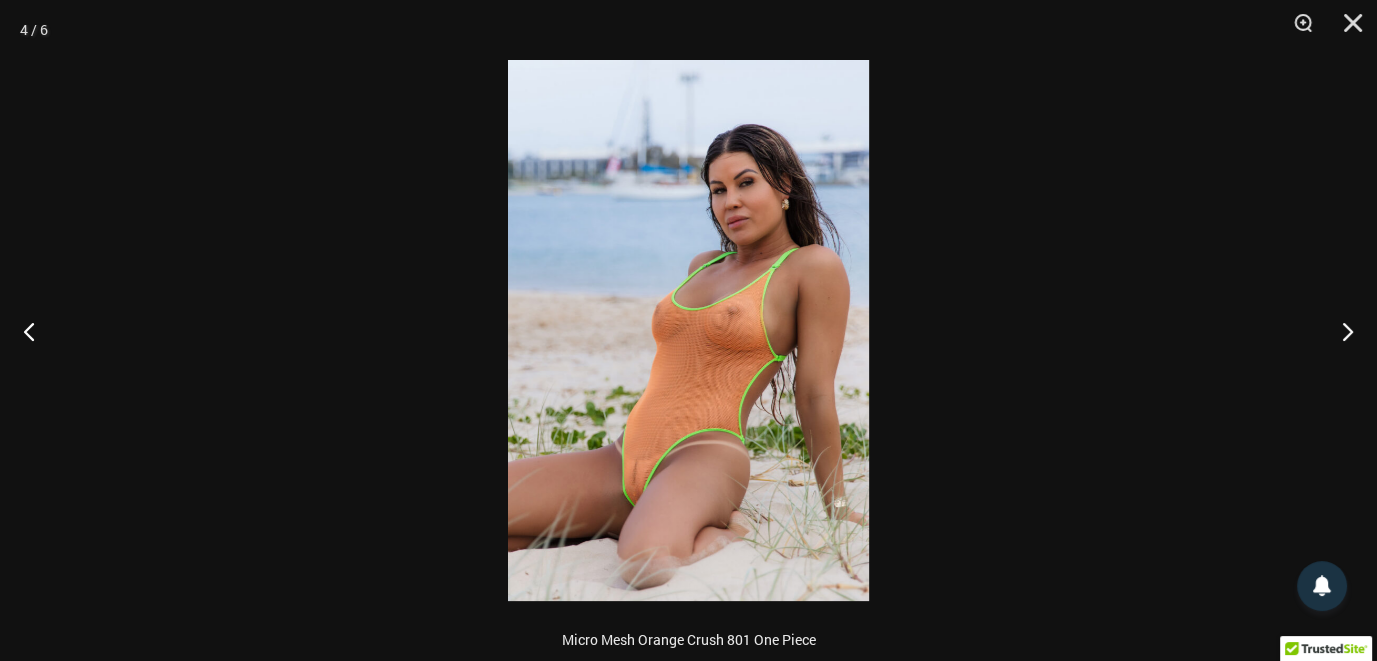 click at bounding box center [688, 330] 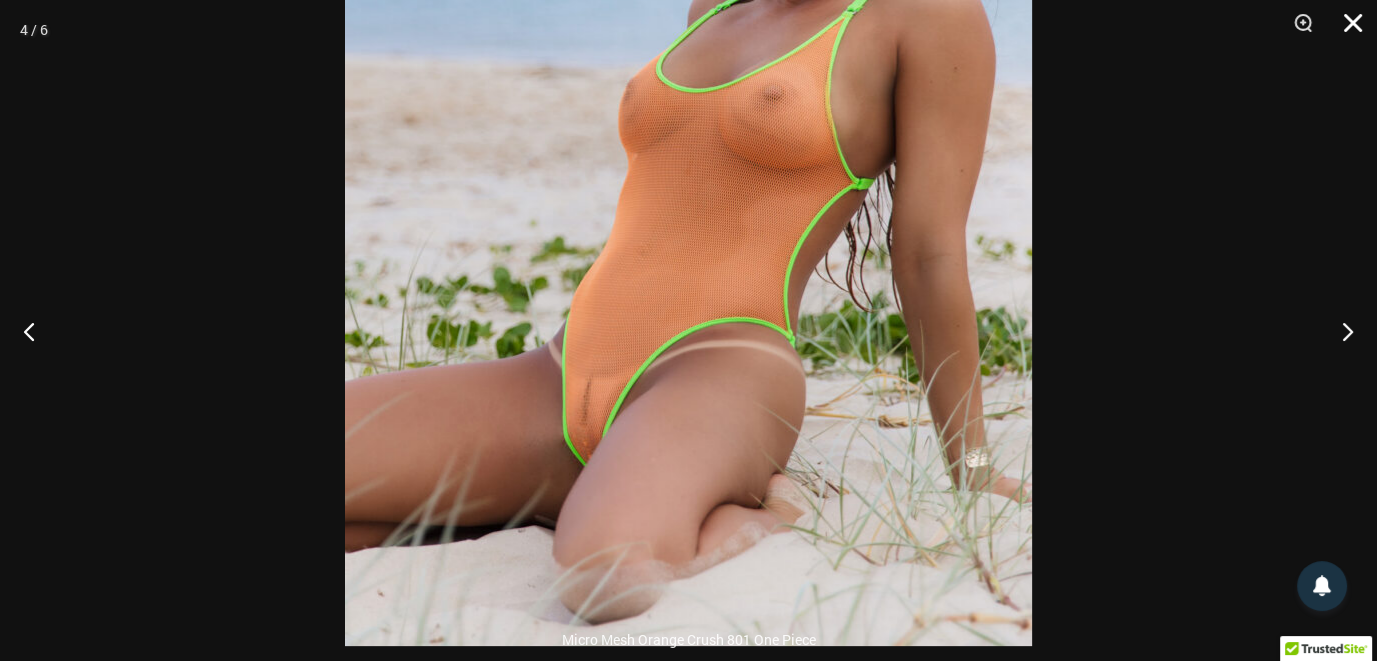 click at bounding box center [1346, 30] 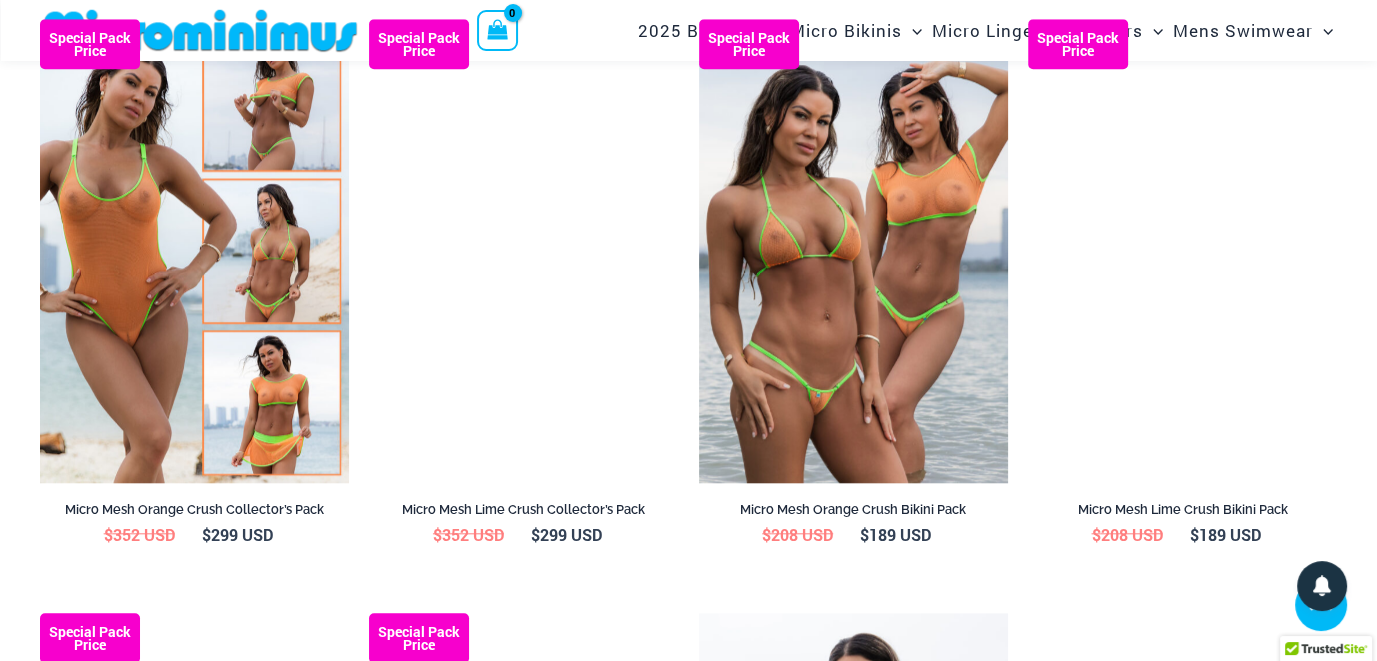 scroll, scrollTop: 1829, scrollLeft: 0, axis: vertical 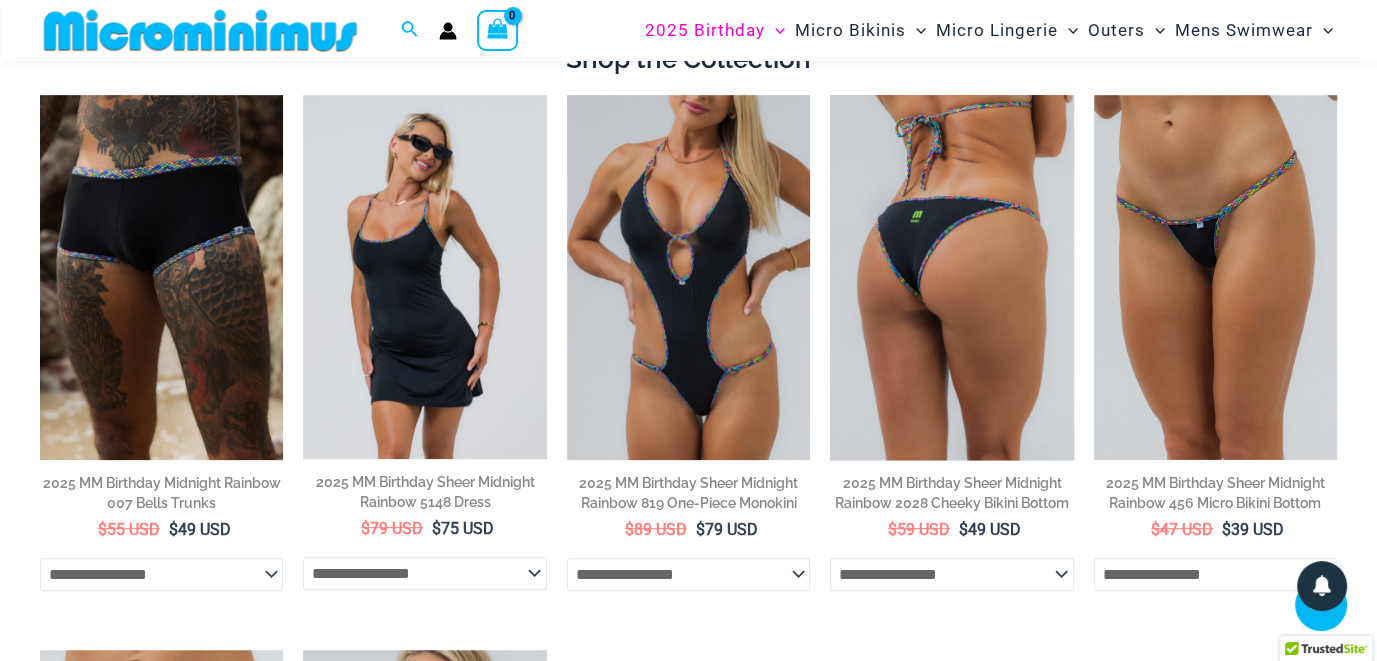 click at bounding box center [951, 277] 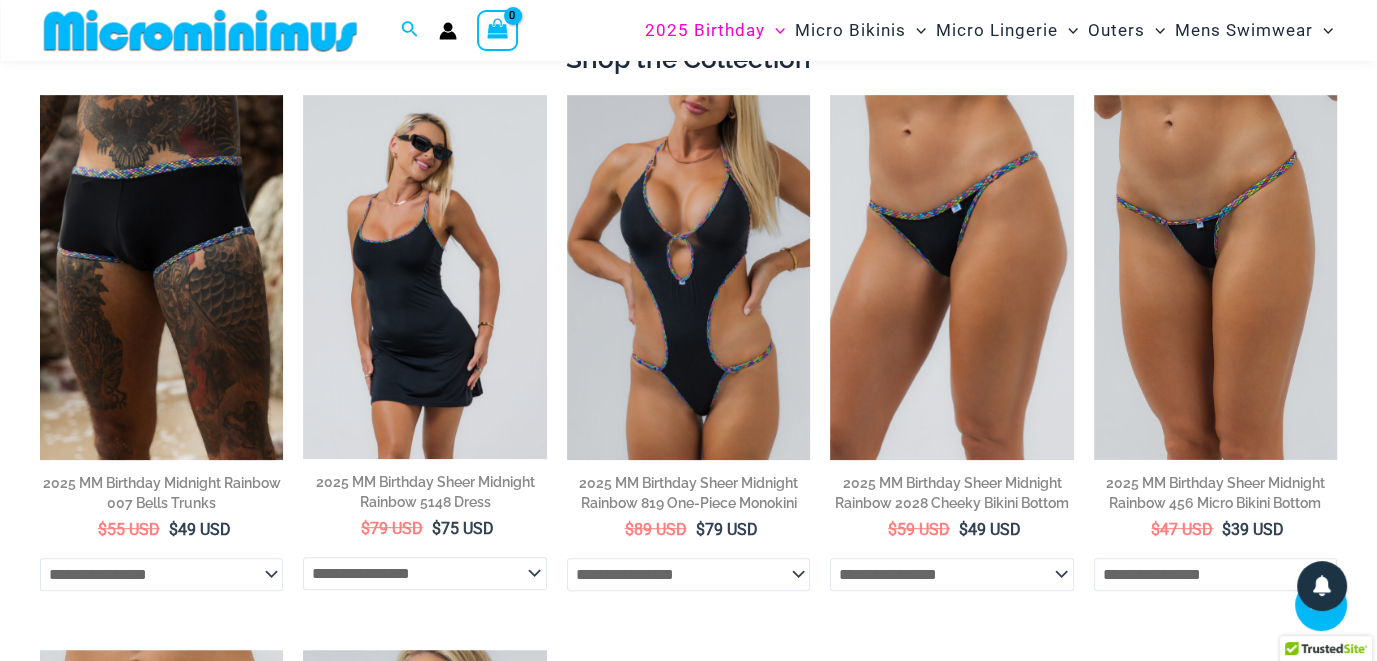 scroll, scrollTop: 813, scrollLeft: 0, axis: vertical 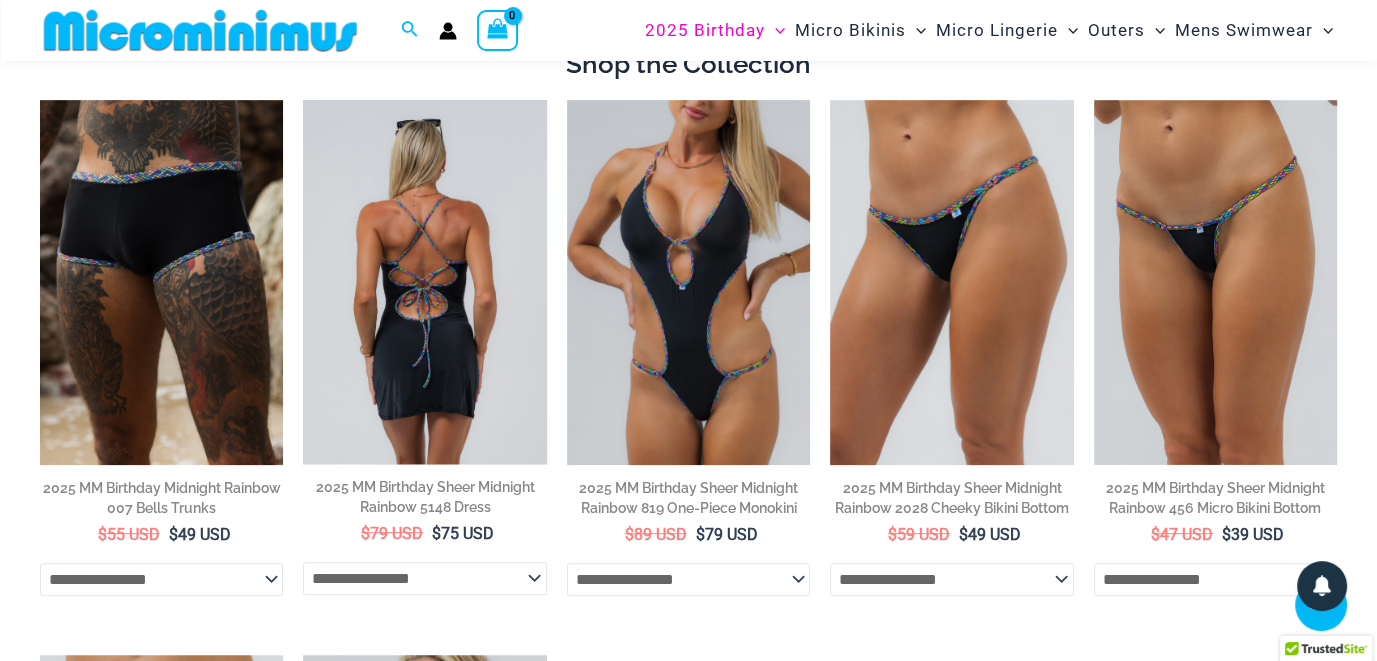click at bounding box center [424, 282] 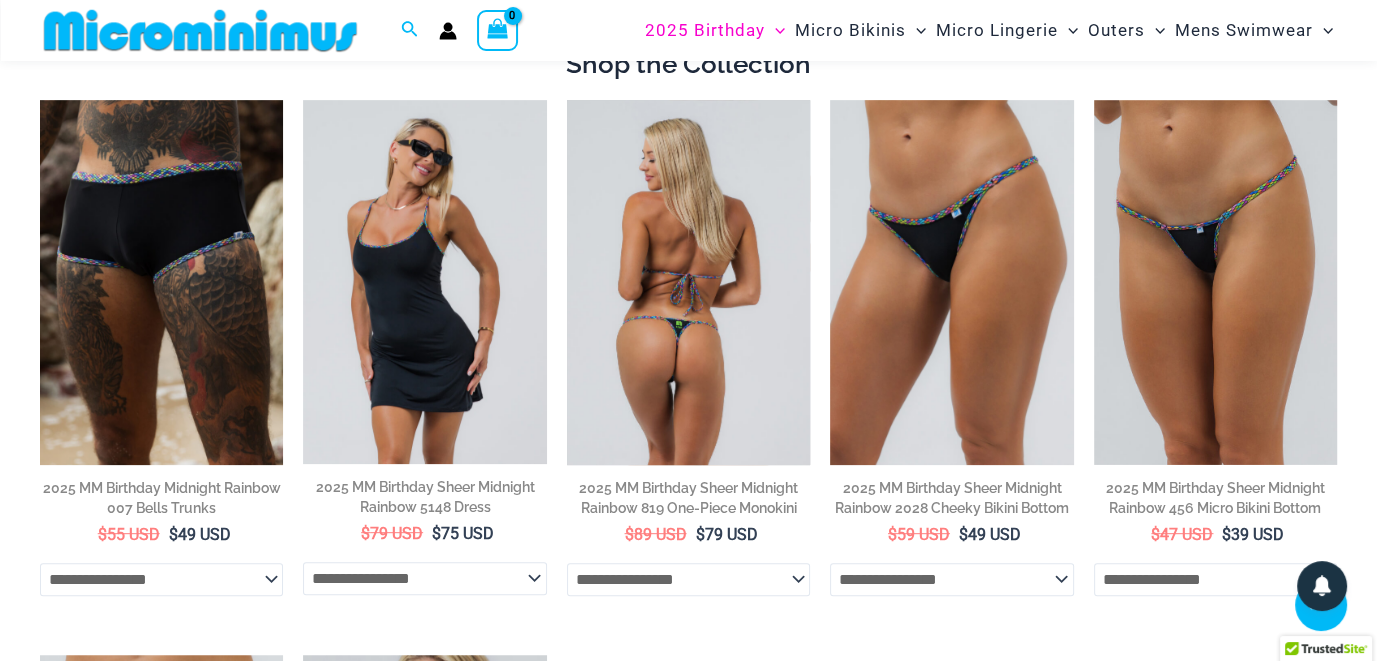scroll, scrollTop: 808, scrollLeft: 0, axis: vertical 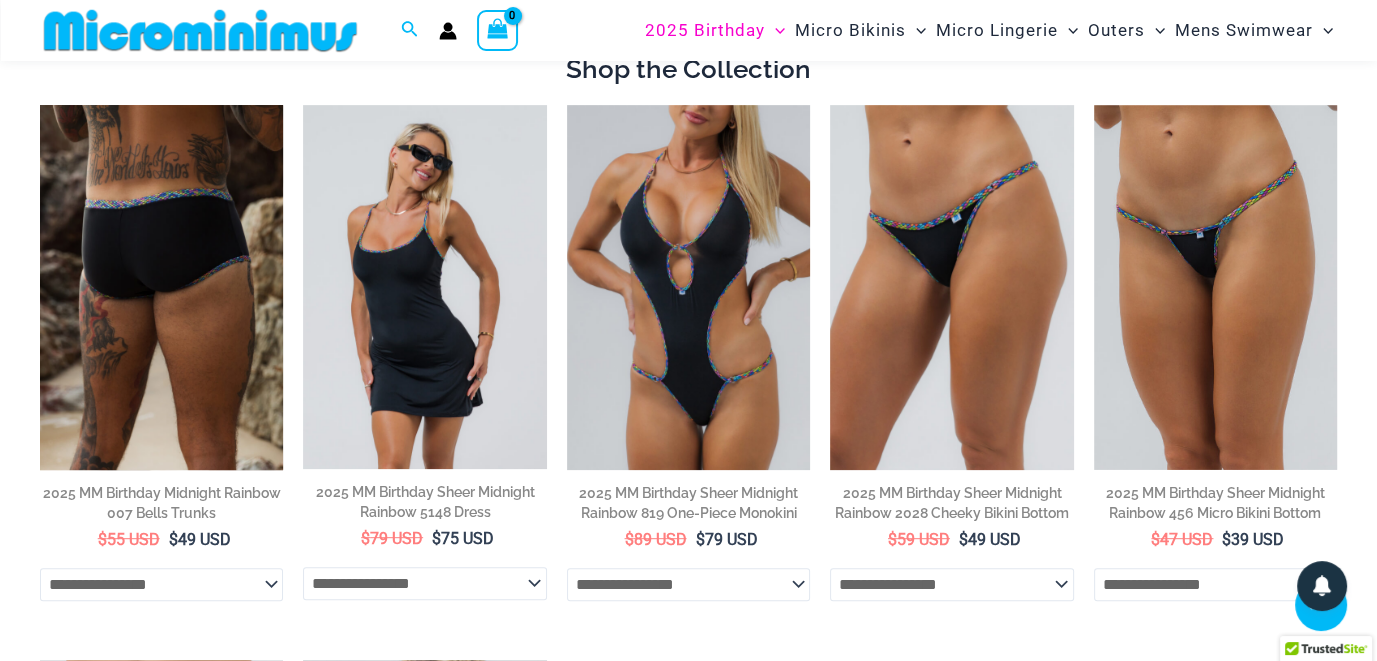 click at bounding box center (161, 287) 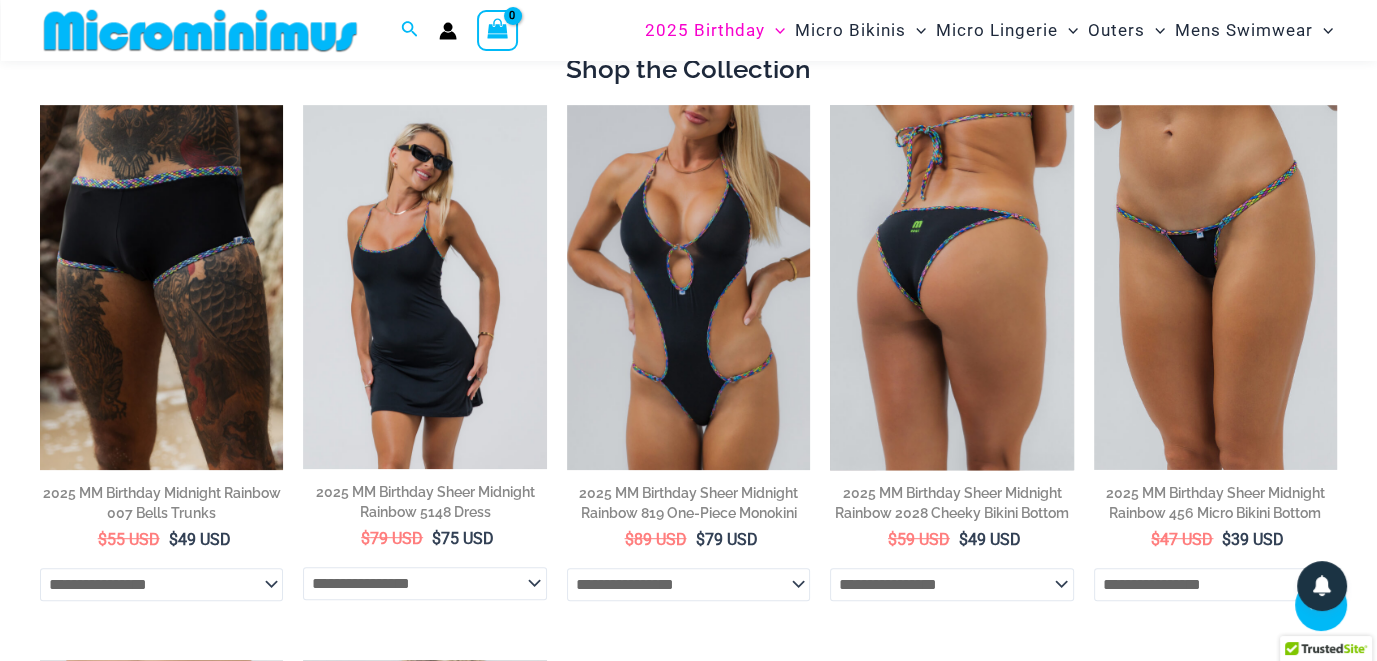 scroll, scrollTop: 803, scrollLeft: 0, axis: vertical 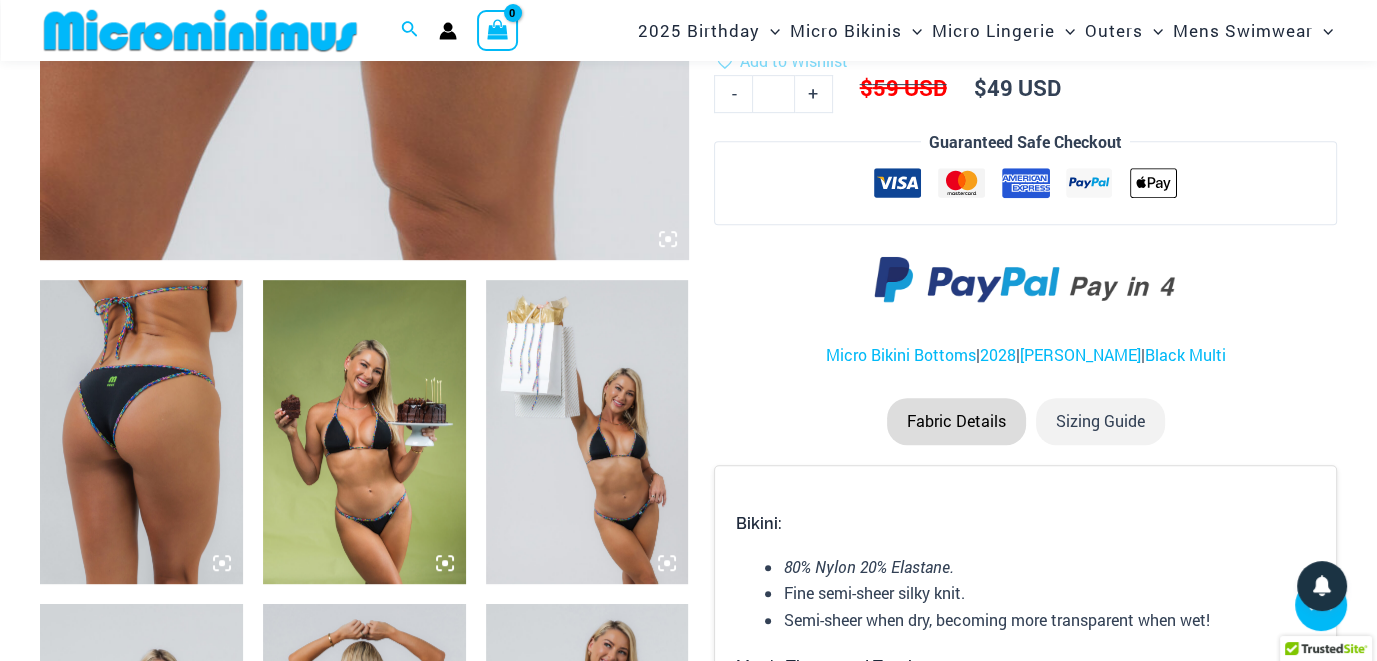 click at bounding box center (141, 432) 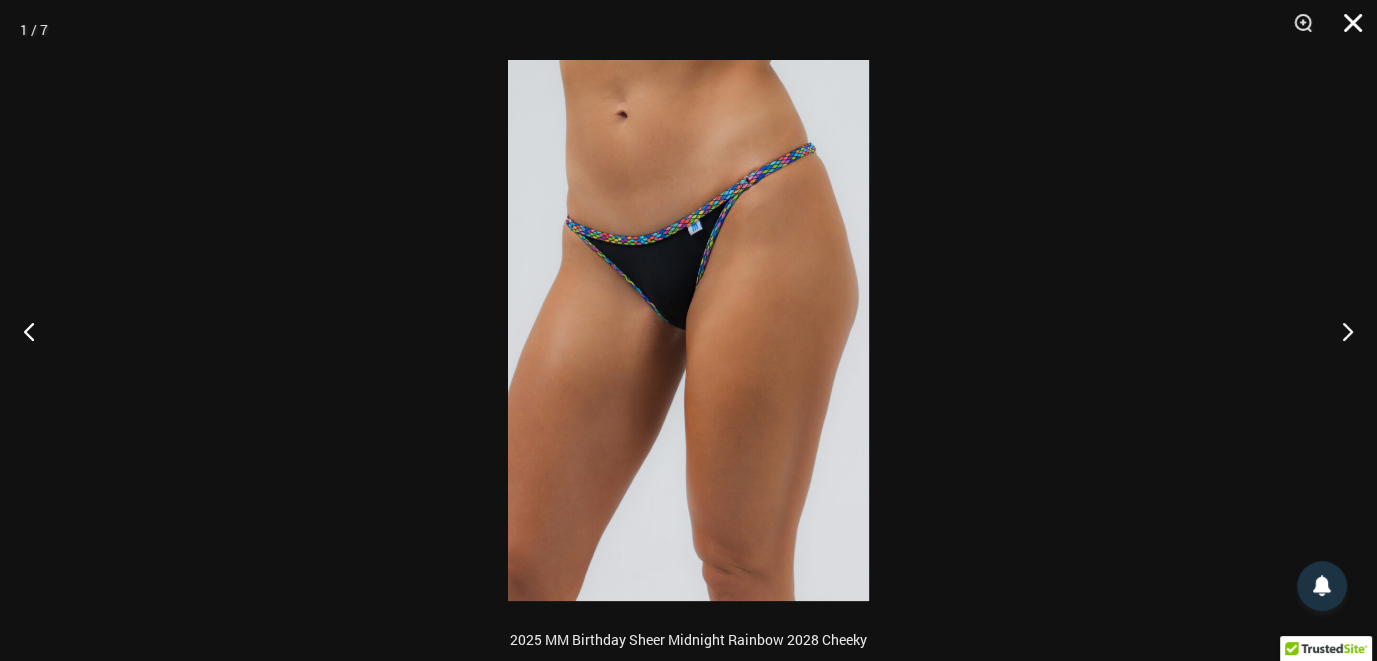 click at bounding box center [1346, 30] 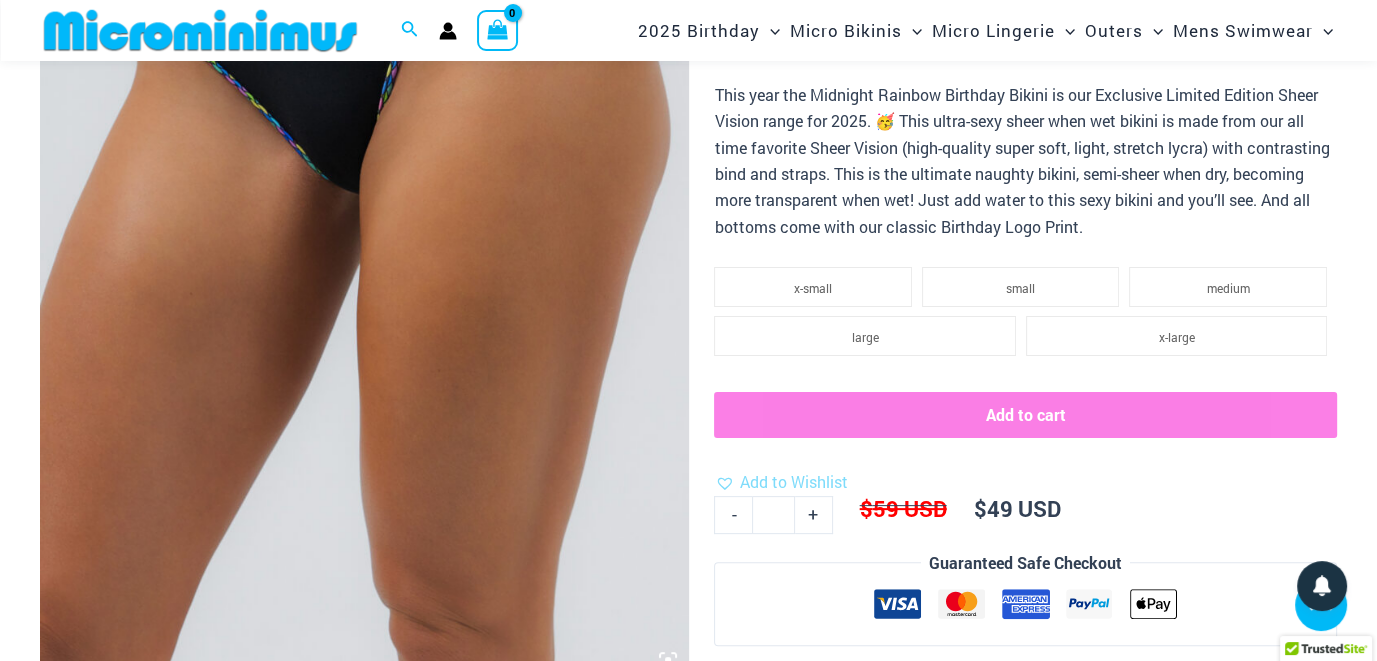 scroll, scrollTop: 427, scrollLeft: 0, axis: vertical 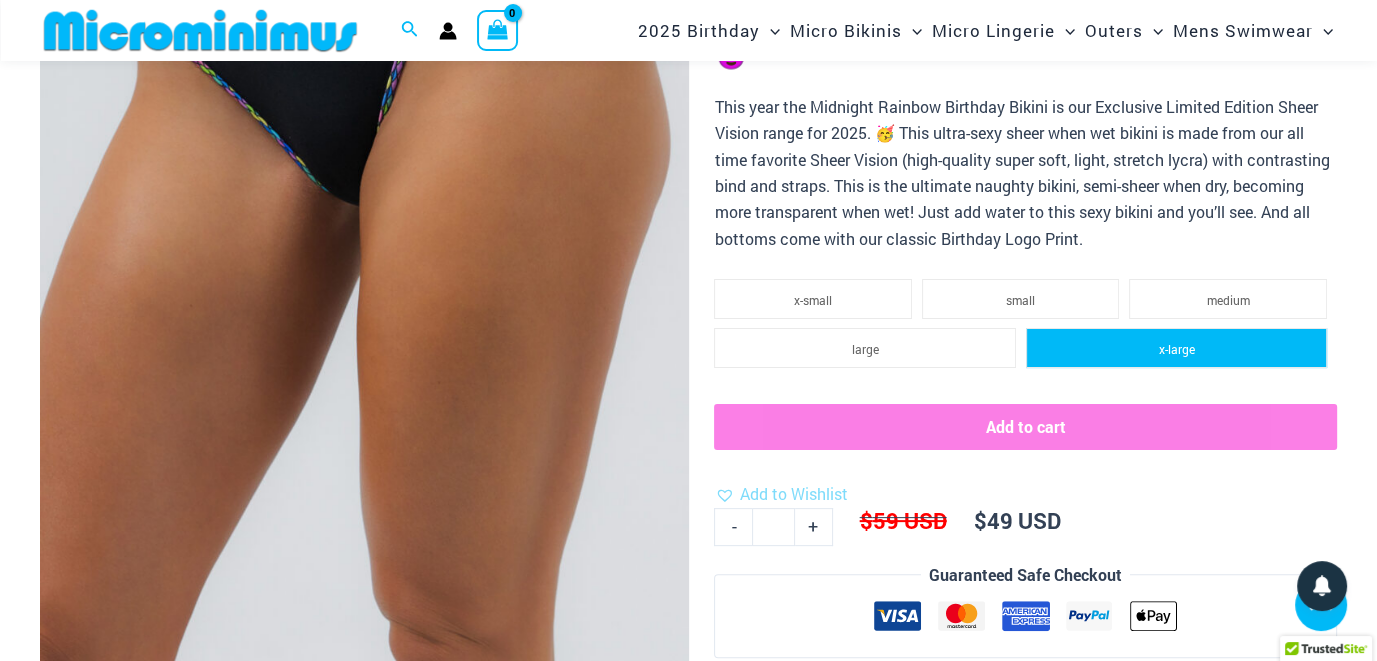 click on "x-large" 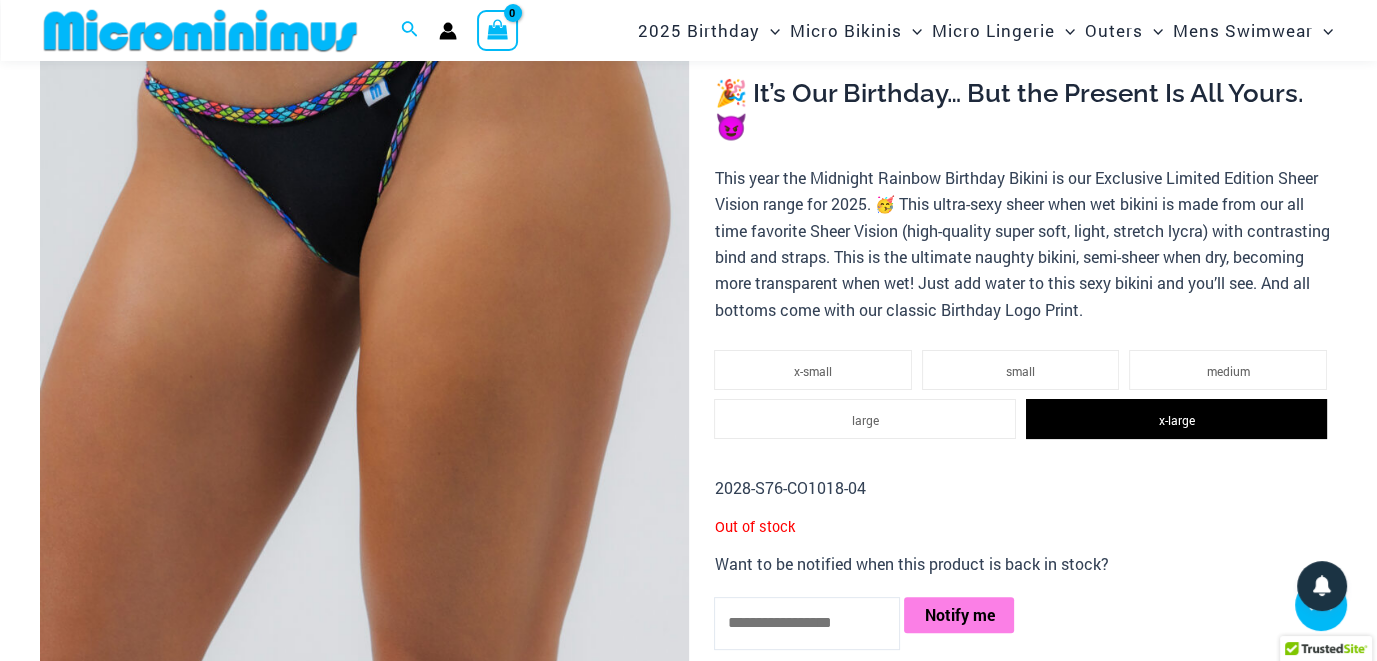 scroll, scrollTop: 394, scrollLeft: 0, axis: vertical 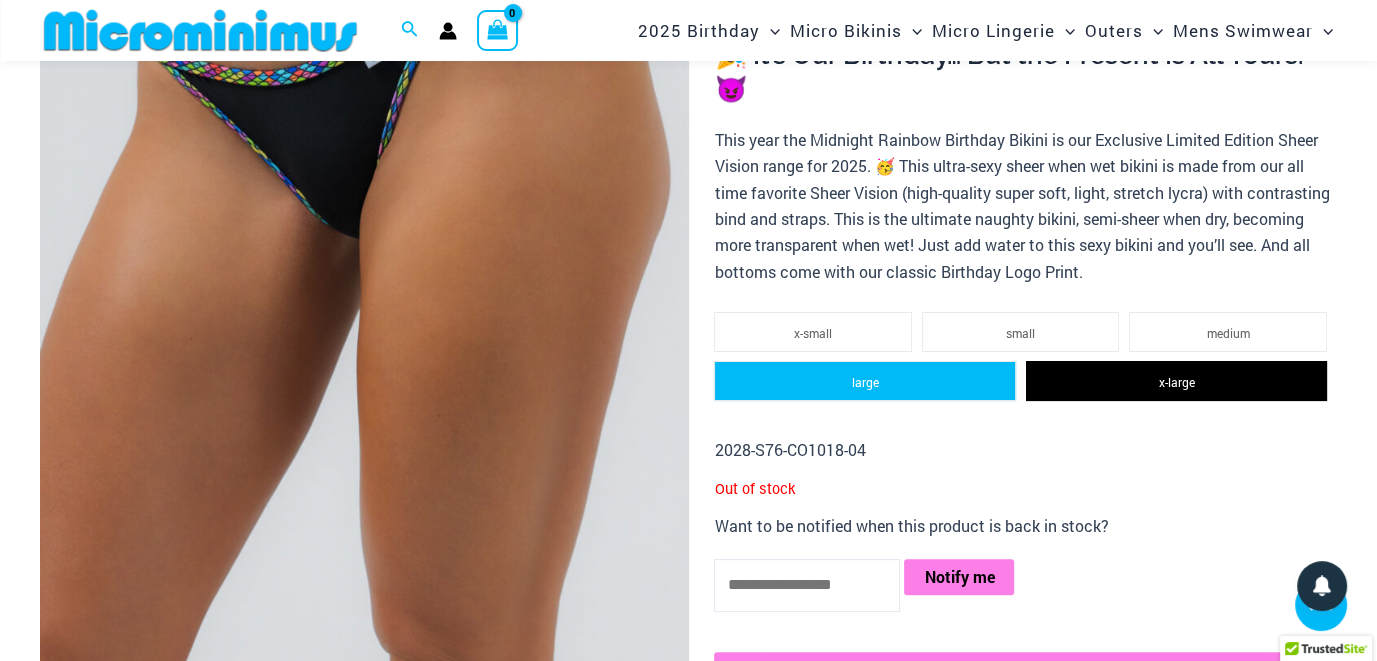 click on "large" 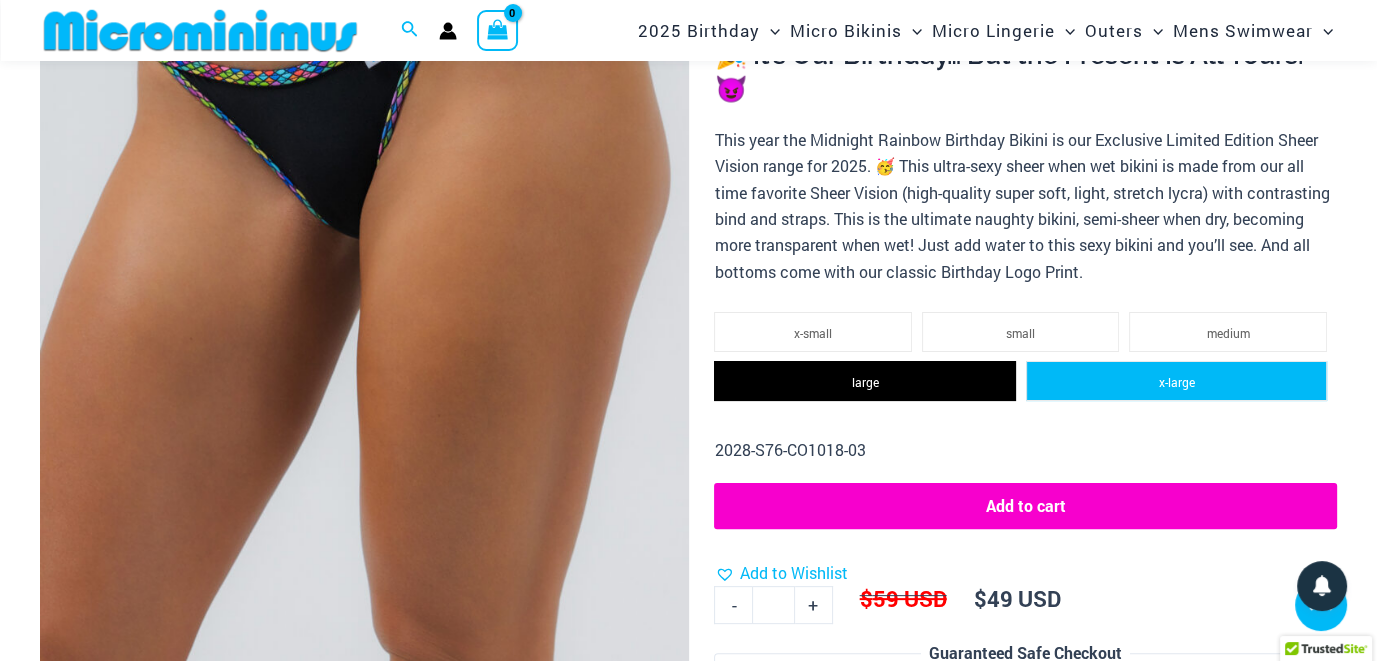 click on "x-large" 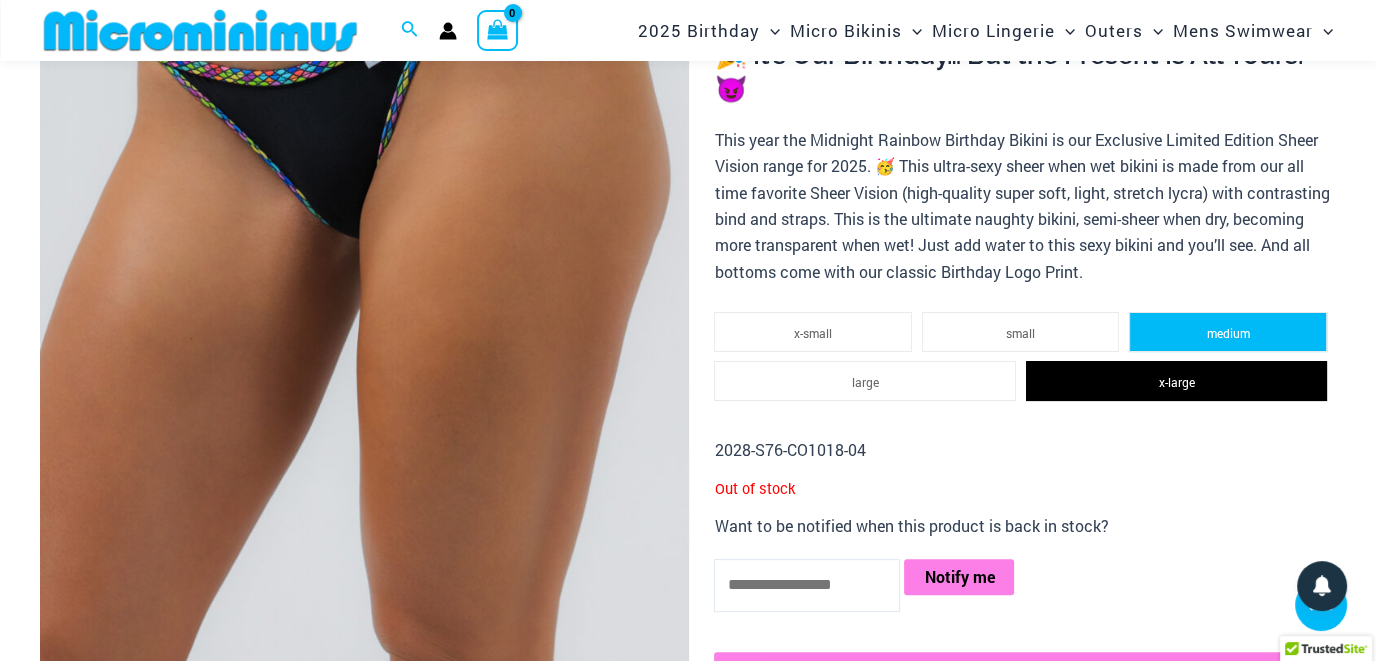 click on "medium" 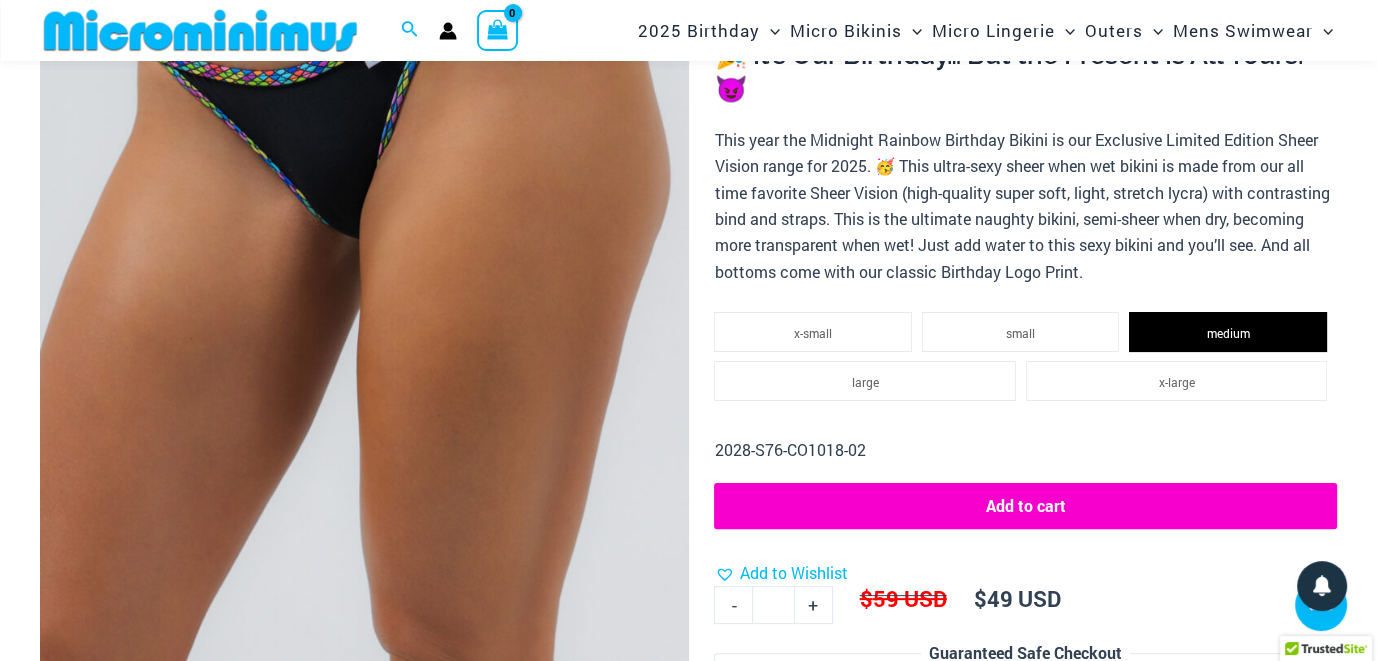 click on "**********" at bounding box center (1025, 544) 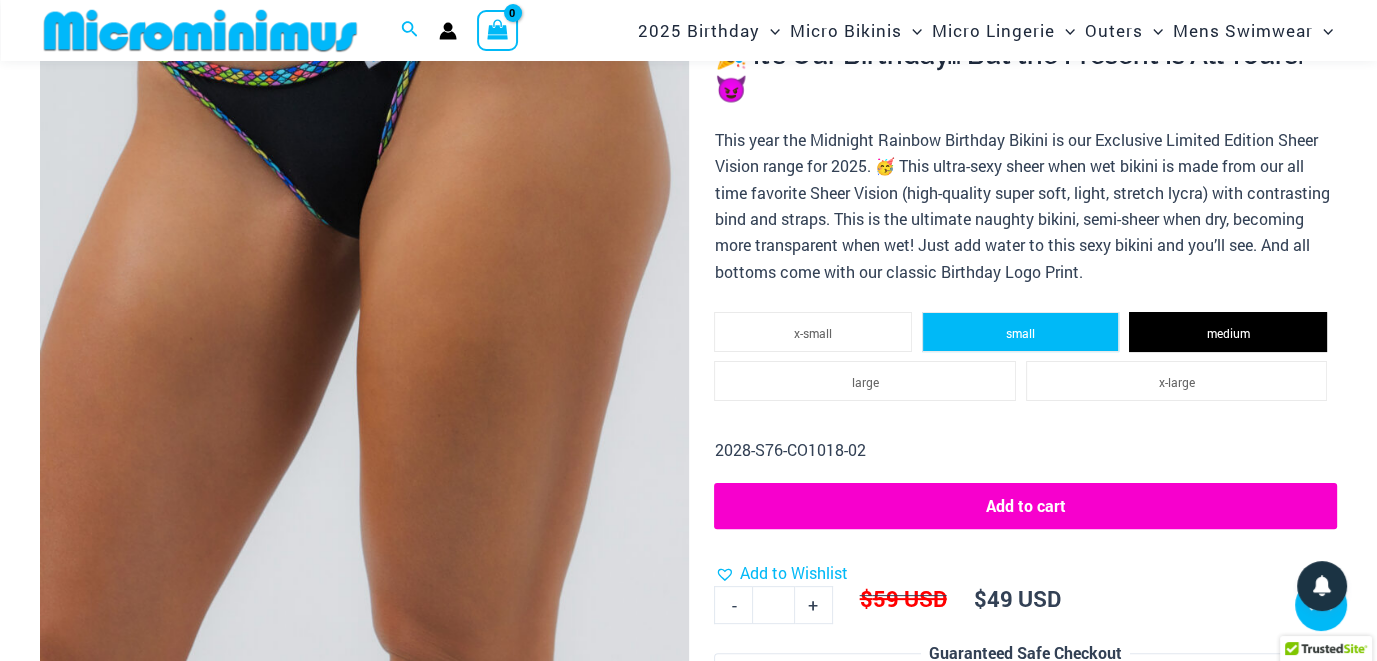 click on "small" 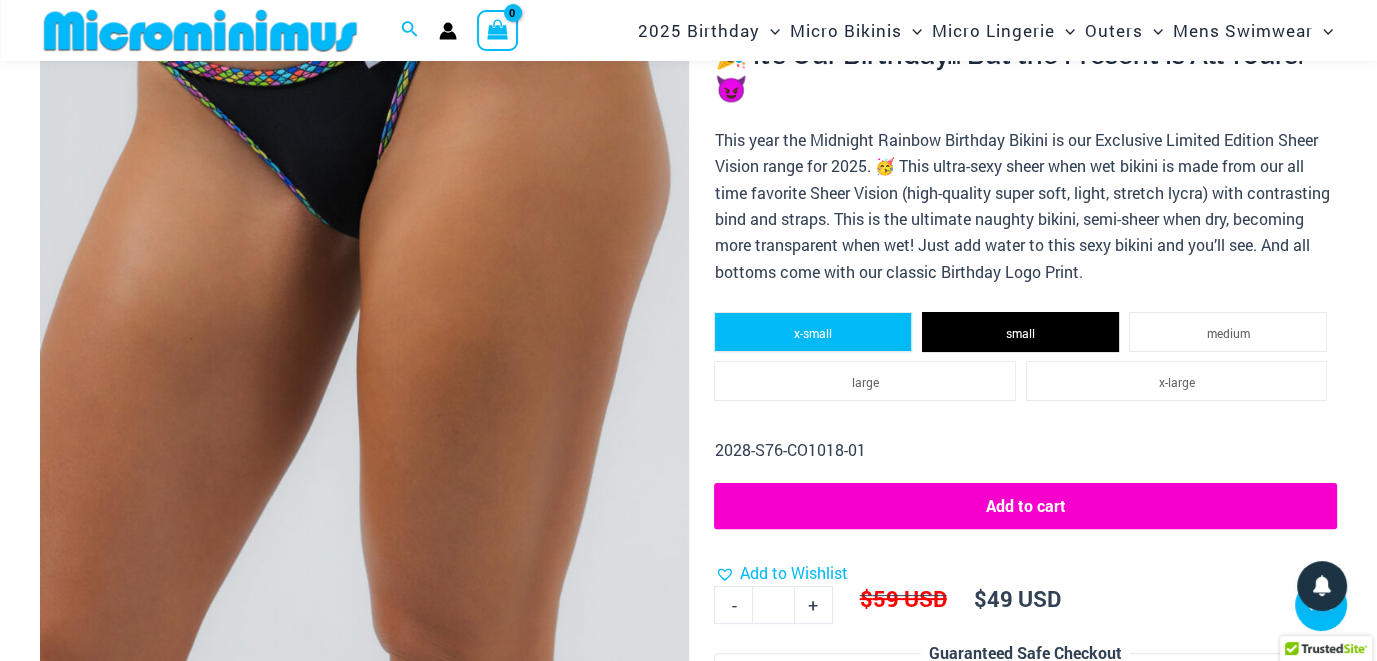 click on "x-small" 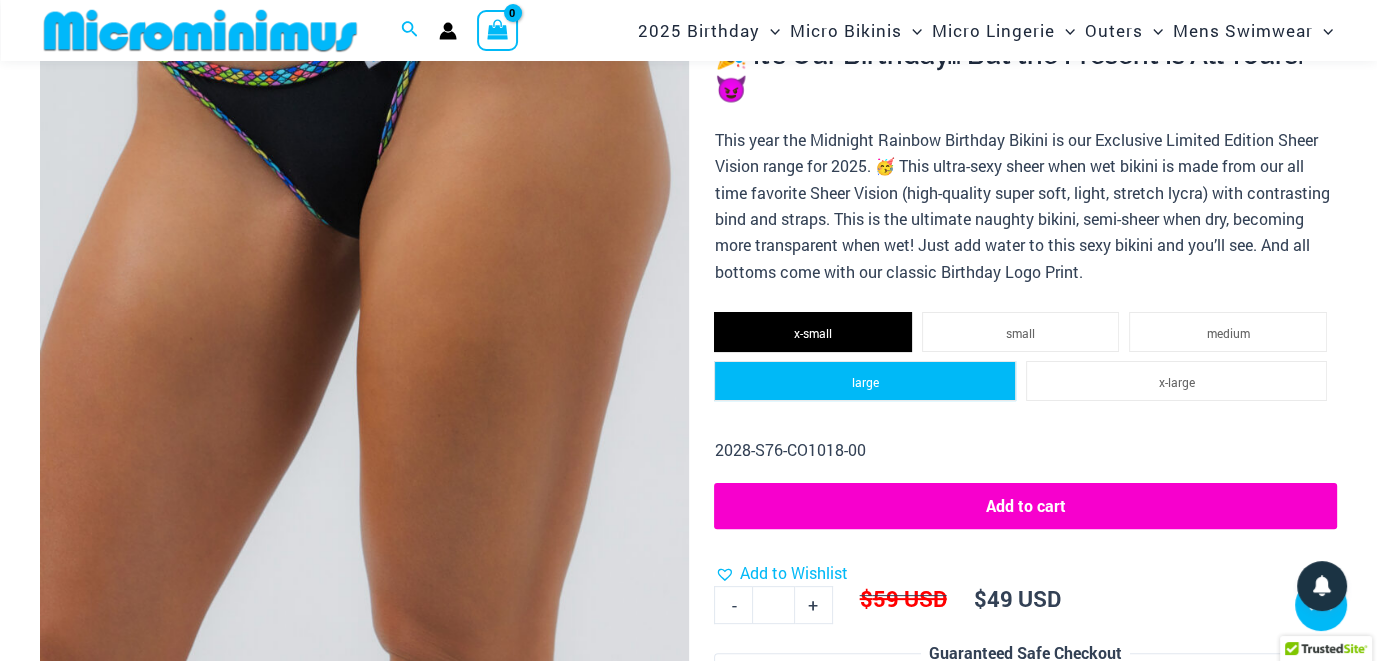 click on "large" 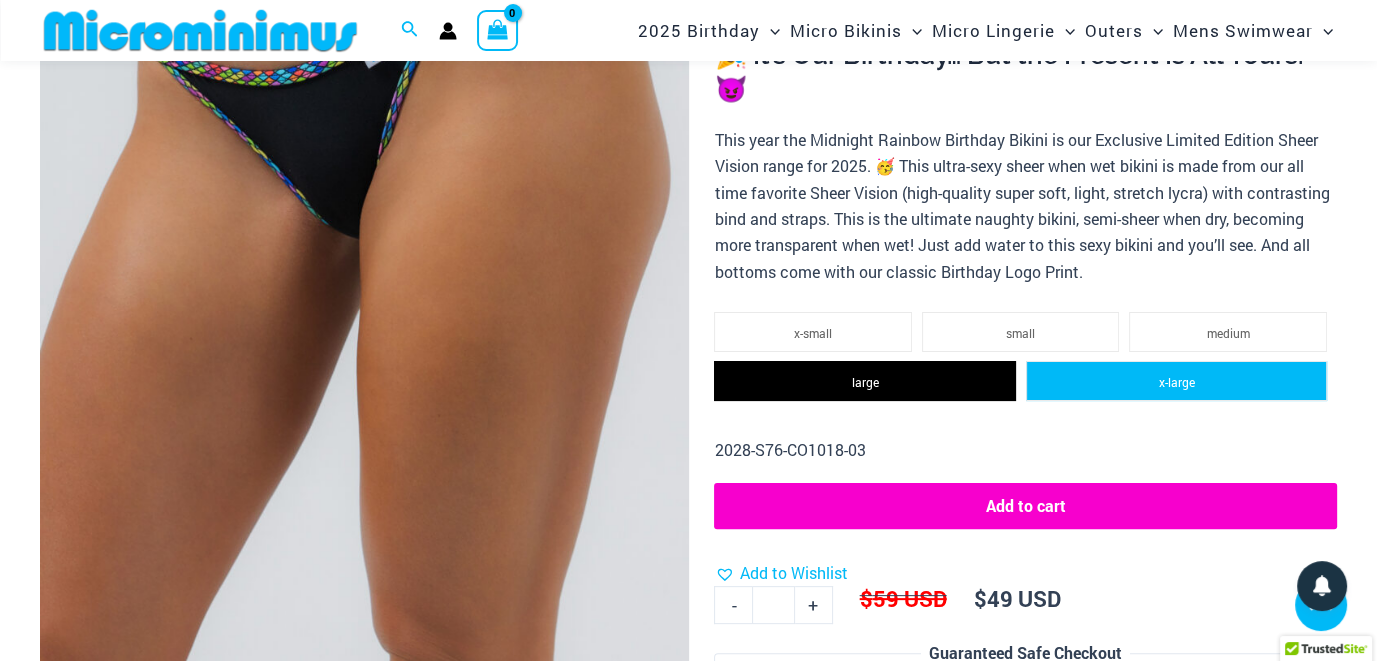 click on "x-large" 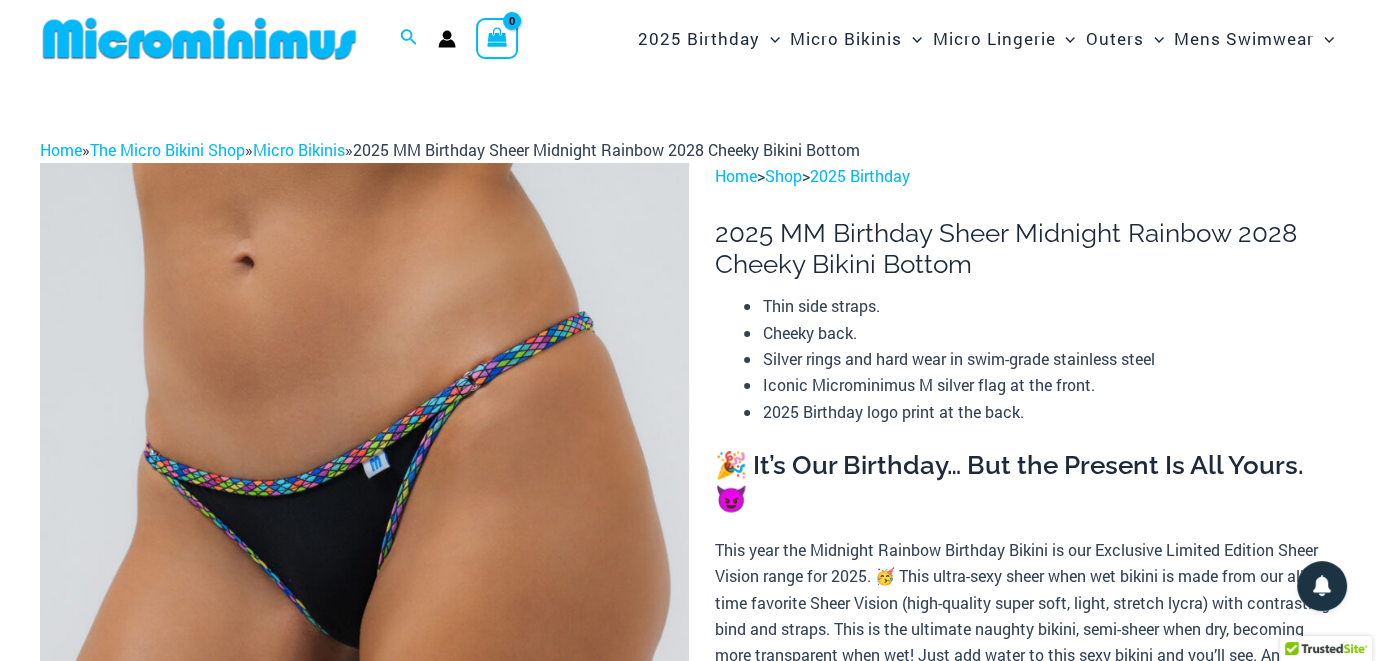 scroll, scrollTop: 0, scrollLeft: 0, axis: both 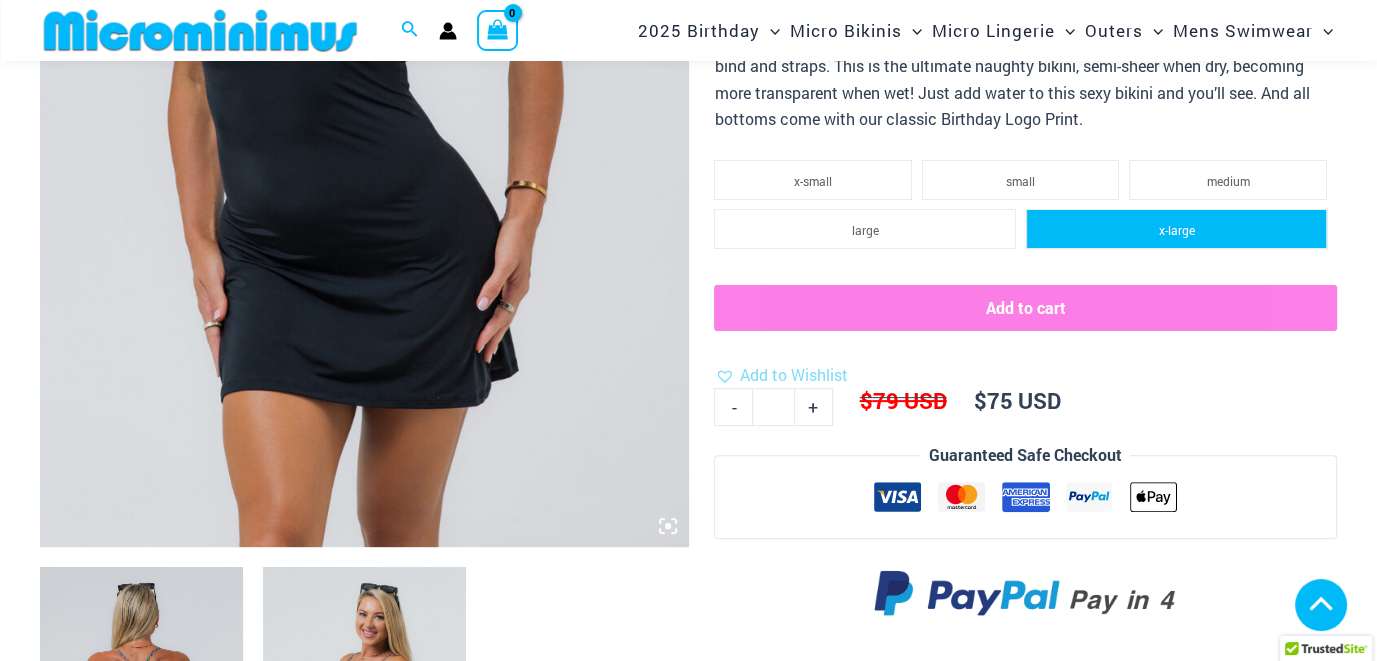click on "x-large" 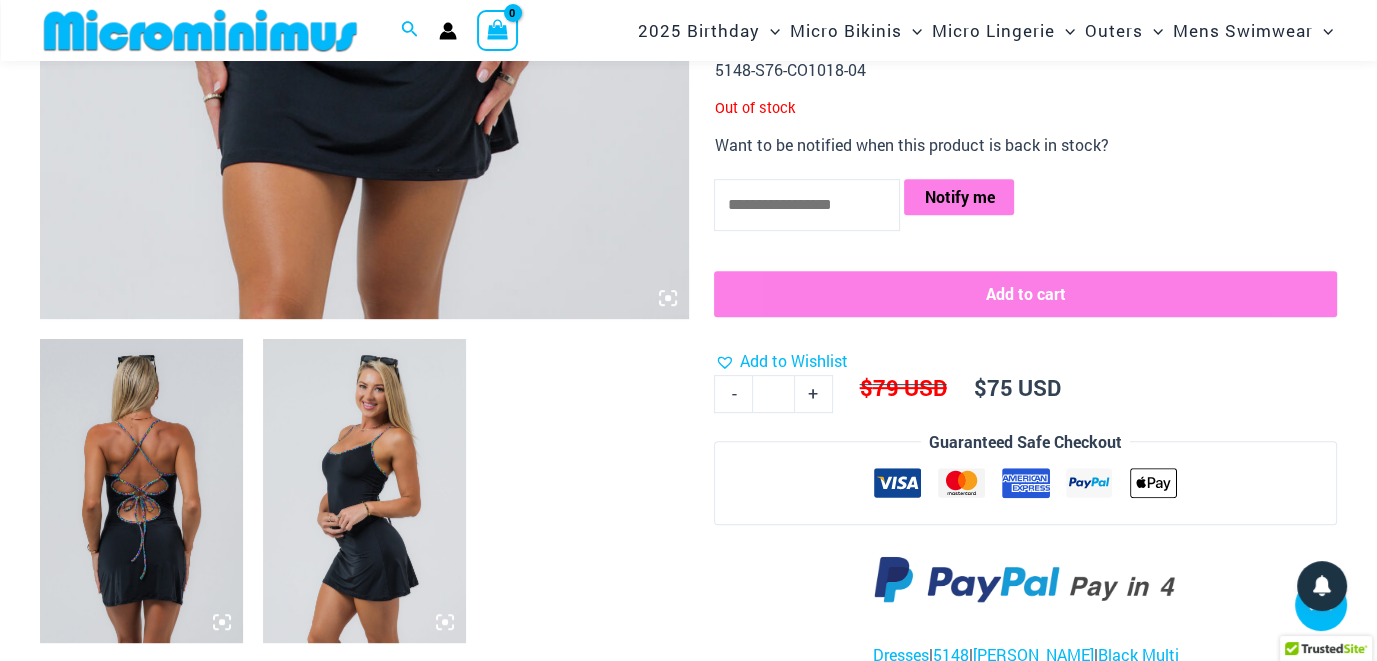 scroll, scrollTop: 806, scrollLeft: 0, axis: vertical 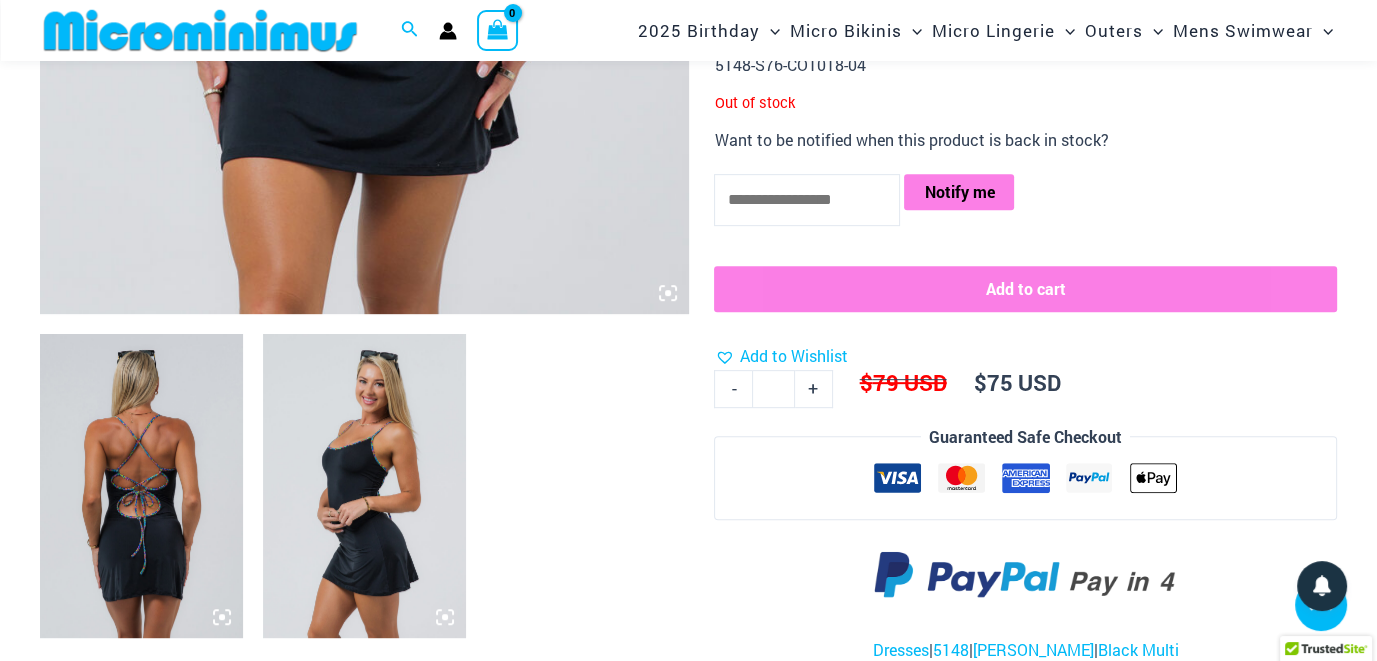 click at bounding box center [141, 486] 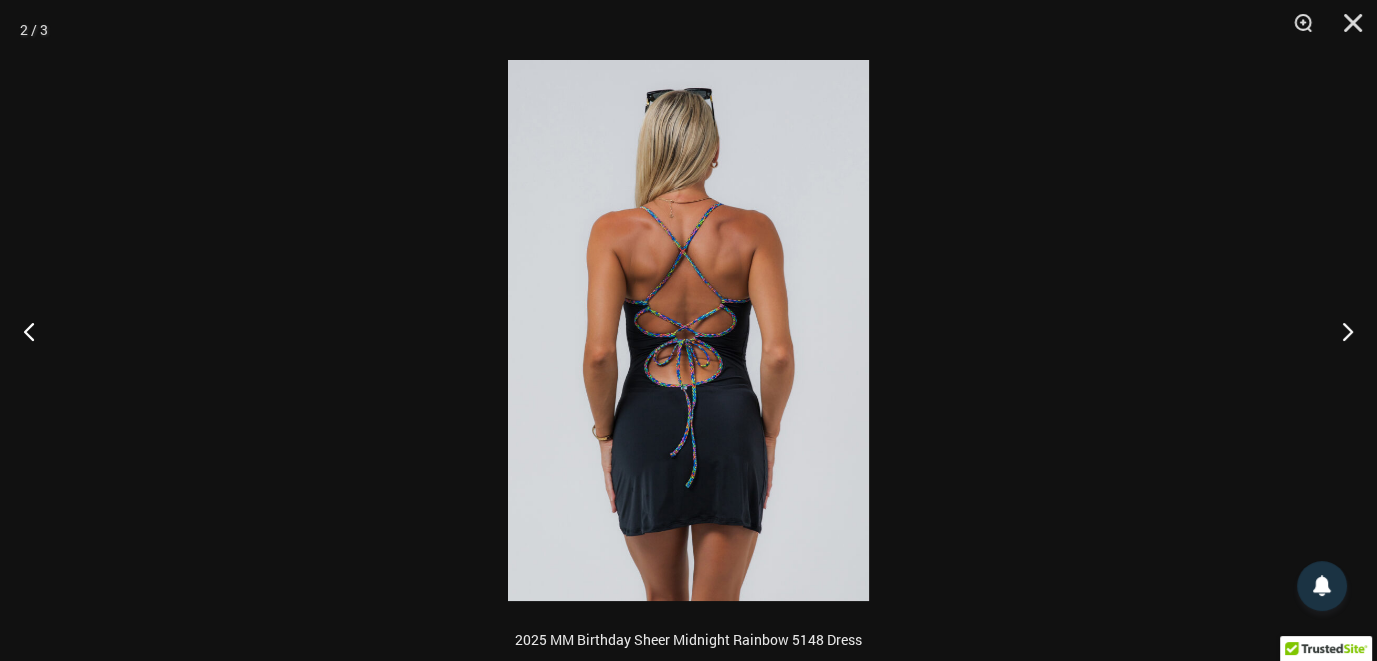 click at bounding box center (688, 330) 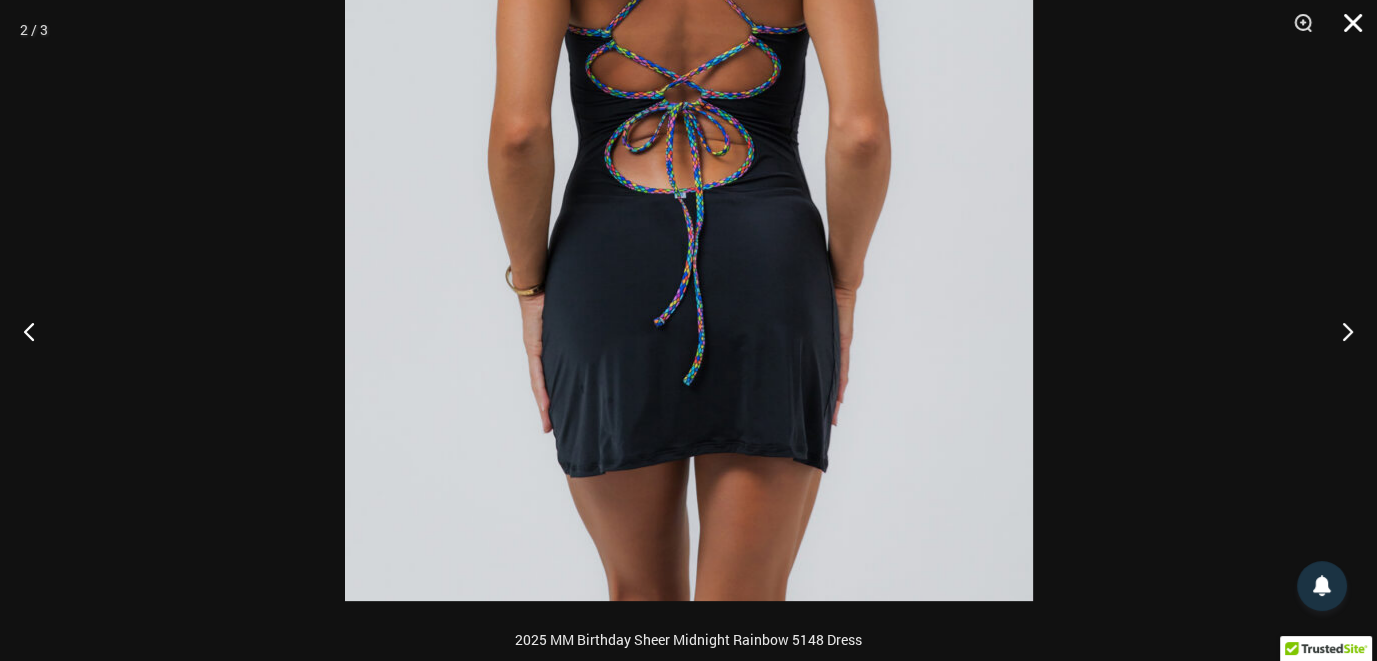 click at bounding box center (1346, 30) 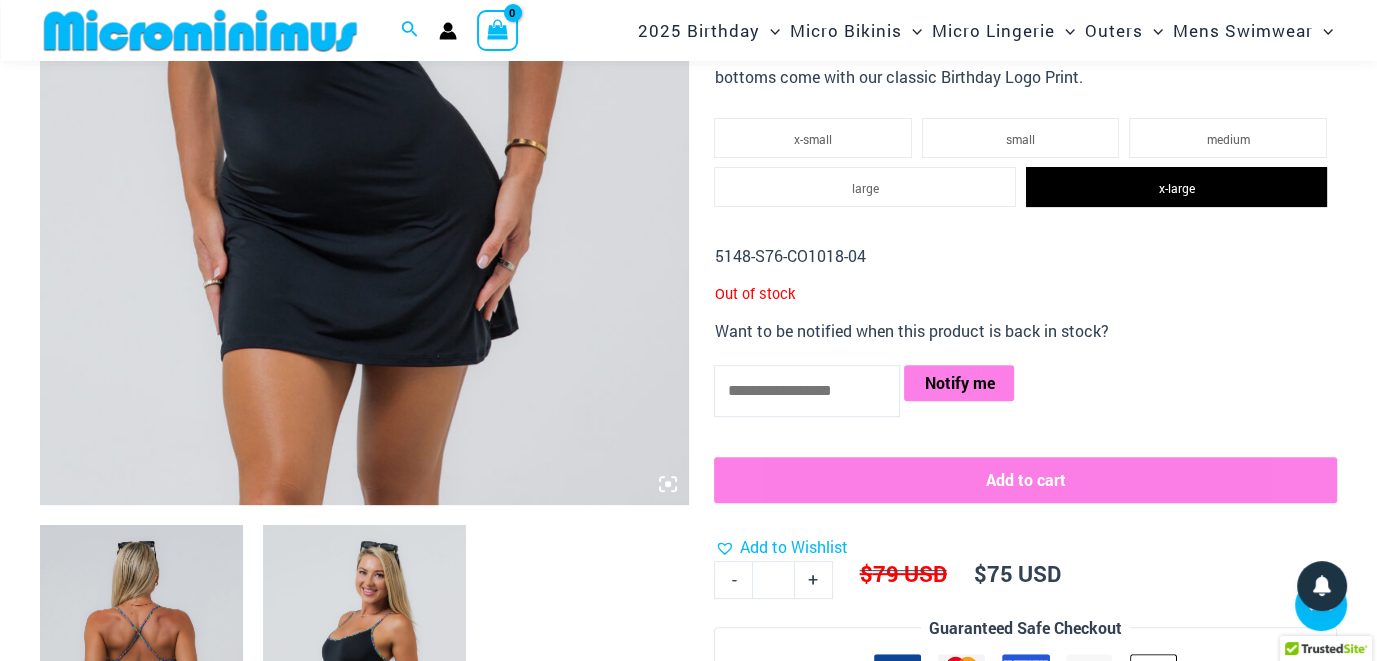 scroll, scrollTop: 539, scrollLeft: 0, axis: vertical 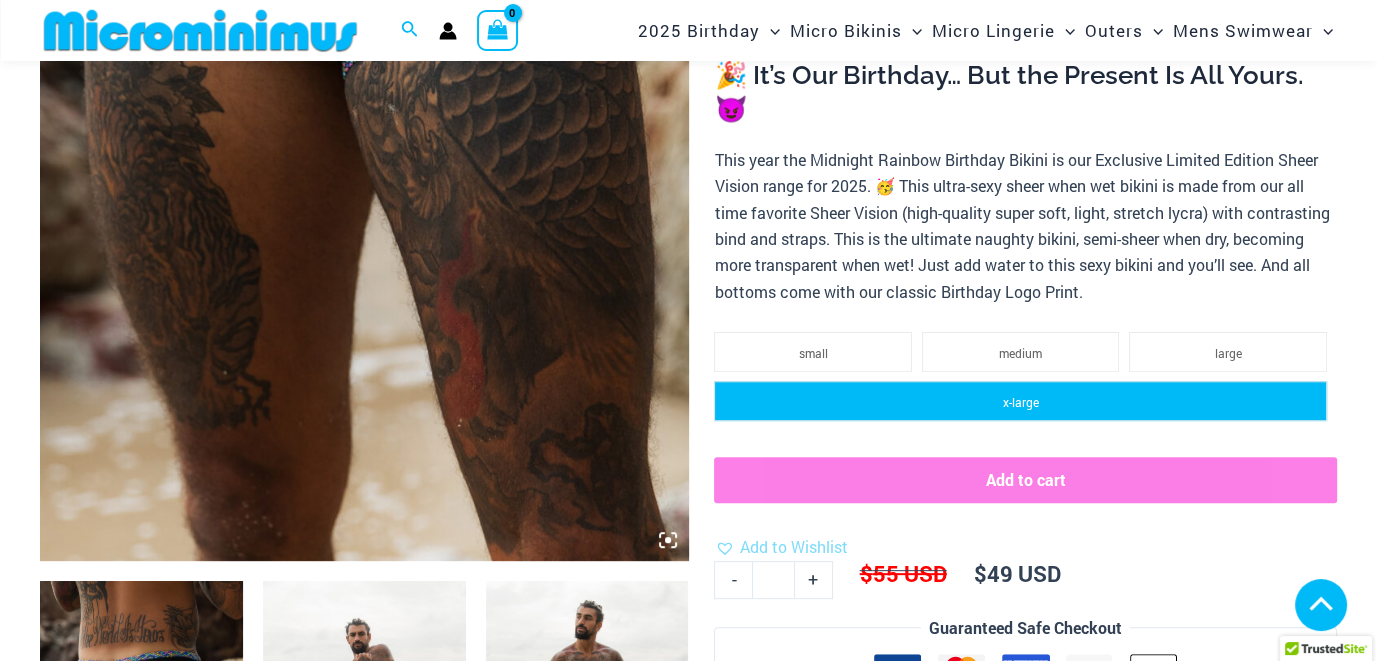 click on "x-large" 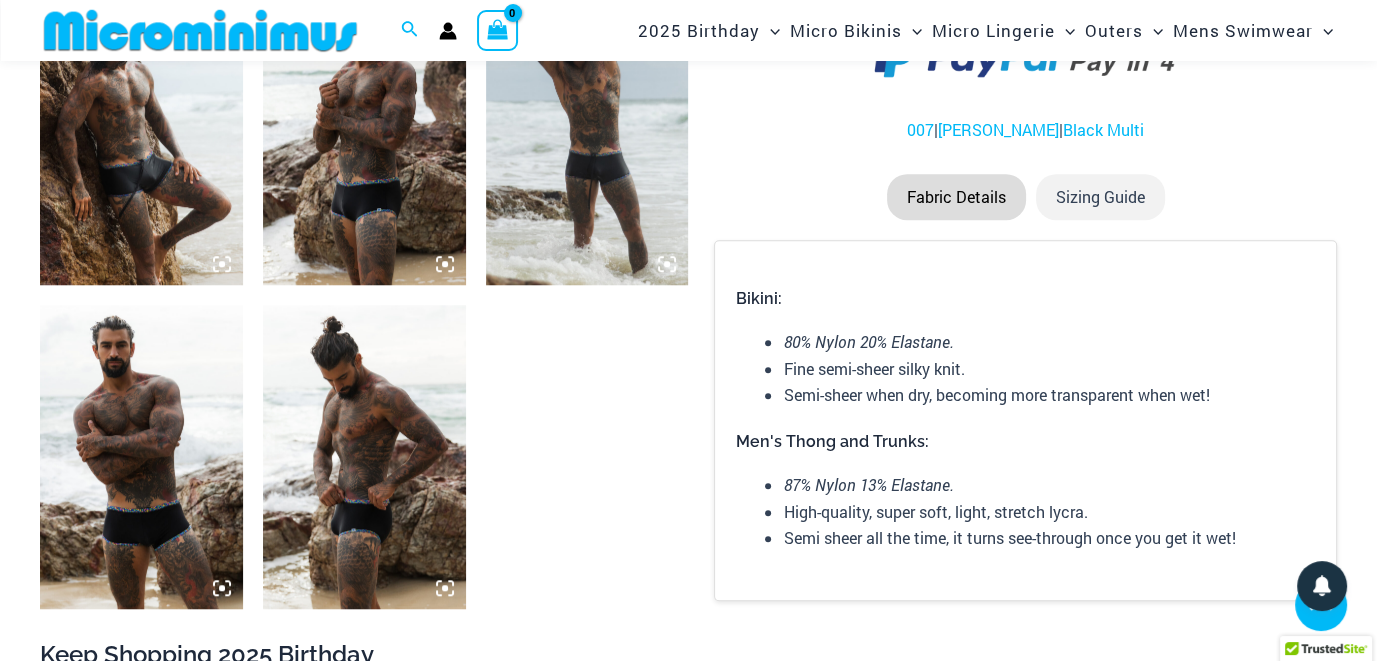 scroll, scrollTop: 1492, scrollLeft: 0, axis: vertical 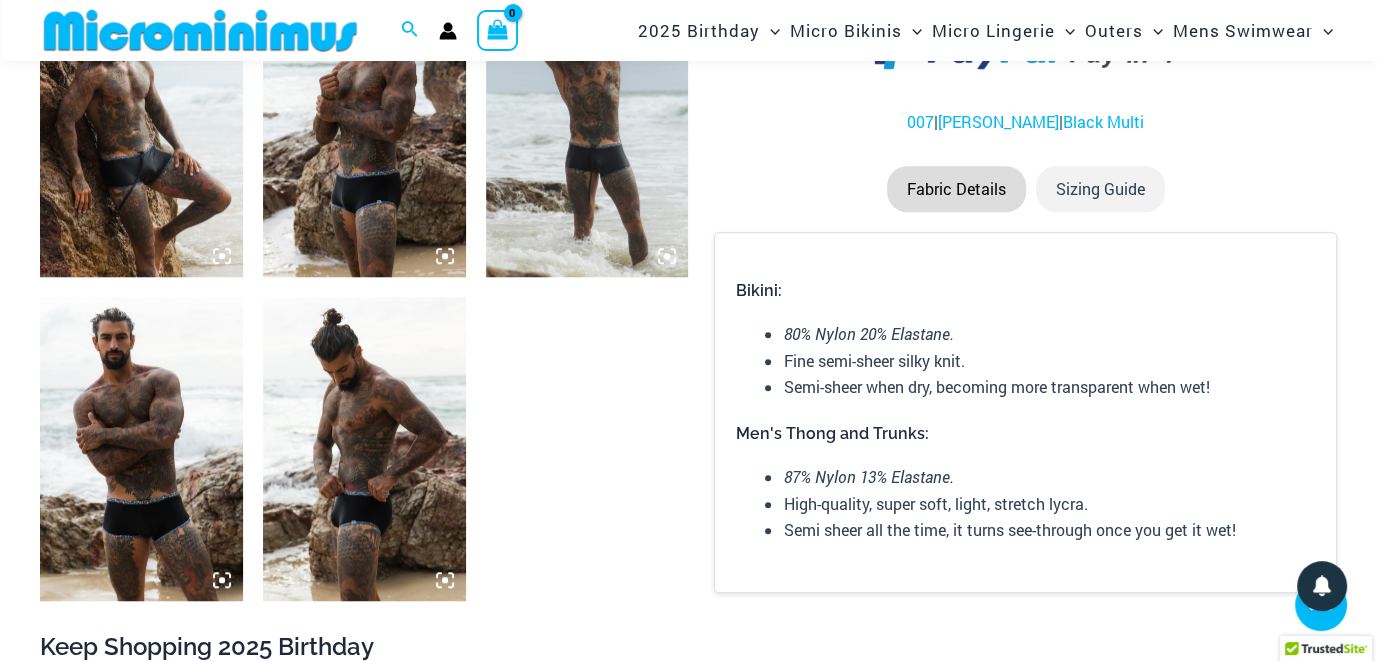 click on "Home  »  The Micro Bikini Shop  »  Mens Swimwear  »  2025 MM Birthday Midnight Rainbow 007 Bells Trunks
2025 MM Birthday Midnight Rainbow 007 Bells Trunks
Home
>
Shop
>
2025 Birthday
Home  /  Mens Swimwear  / 2025 MM Birthday Midnight Rainbow 007 Bells Trunks Mens Swimwear 2025 MM Birthday Midnight Rainbow 007 Bells Trunks
A Retro Classic swim Trunk two-striped side panels.
4 way stretch nylon/elastane body.
Perfect match with our 2025 Birthday Sheer Vision range in Midnight Rainbow.
Encased Rubber Waist and Leg Twin needle stitching to hold all the goods in place while you’re in the water.
Low rise with full cover.
No lining.
Flat locked seams.
Internal drawstring at waist.
6 inch side seam.
Classic swim cut.
Iconic Microminimus M logo on the leg.
:" at bounding box center [688, 2128] 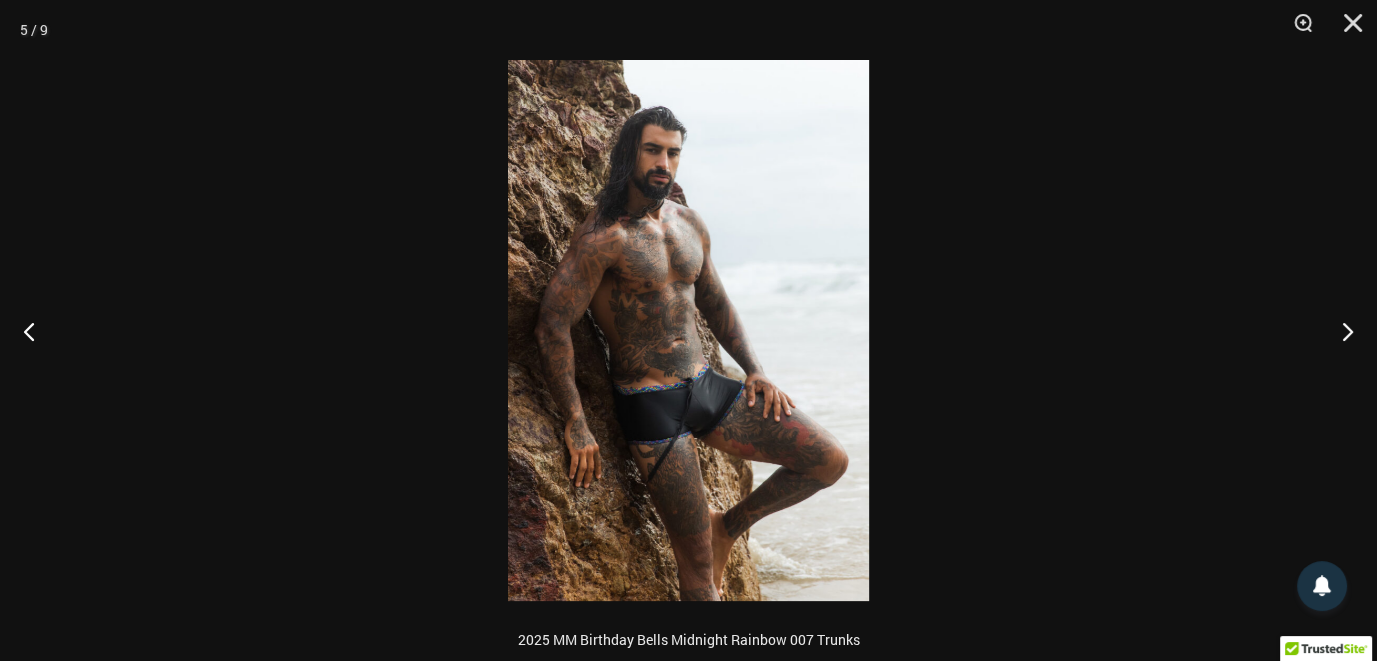 click at bounding box center (688, 330) 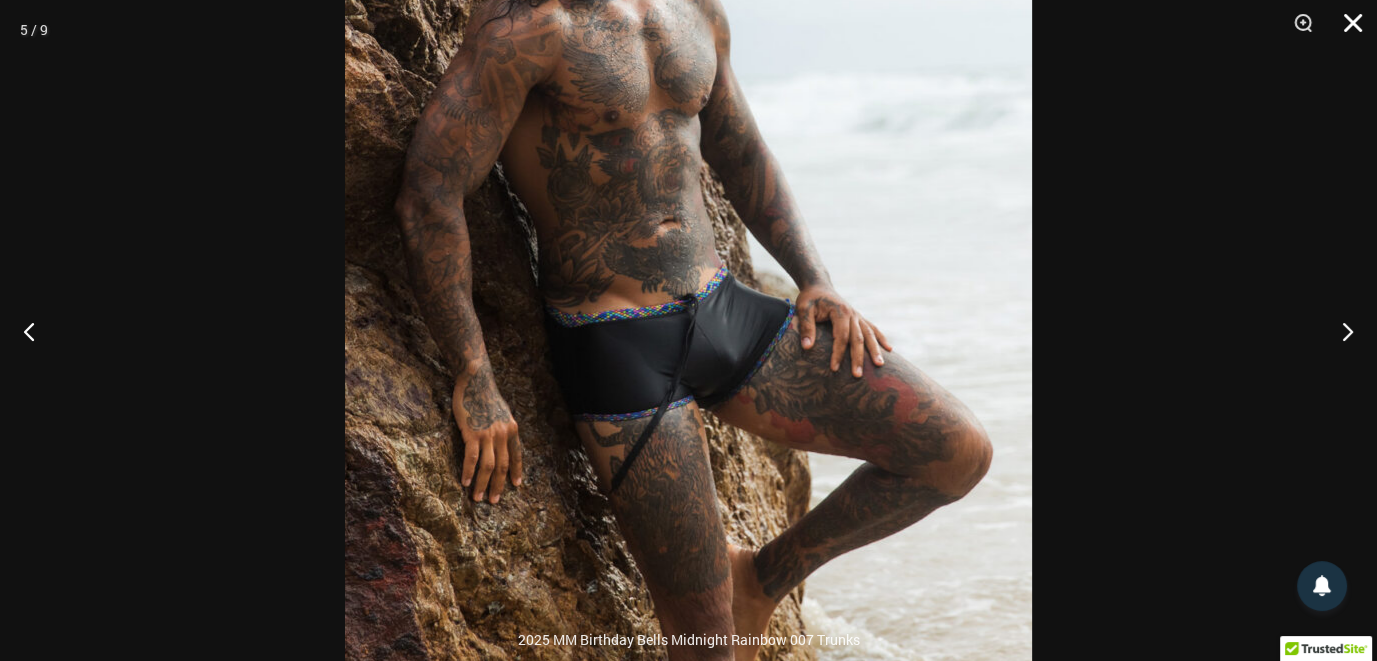 click at bounding box center (1346, 30) 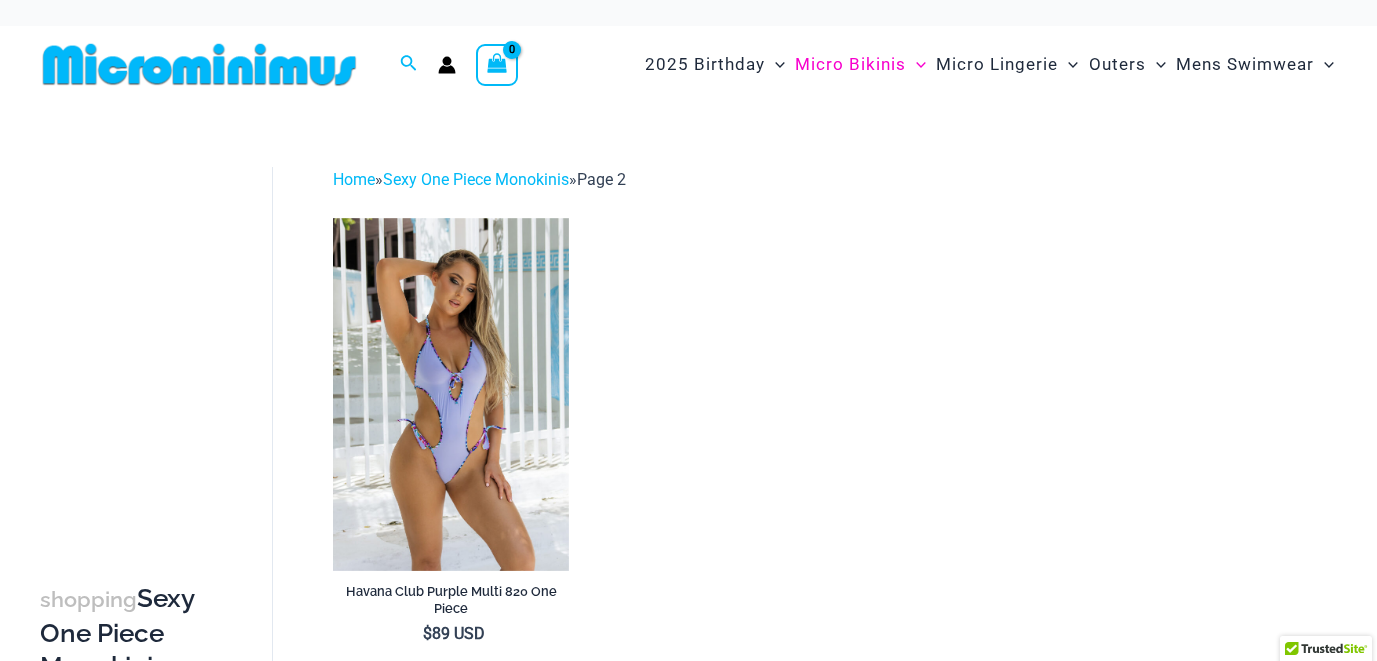 scroll, scrollTop: 0, scrollLeft: 0, axis: both 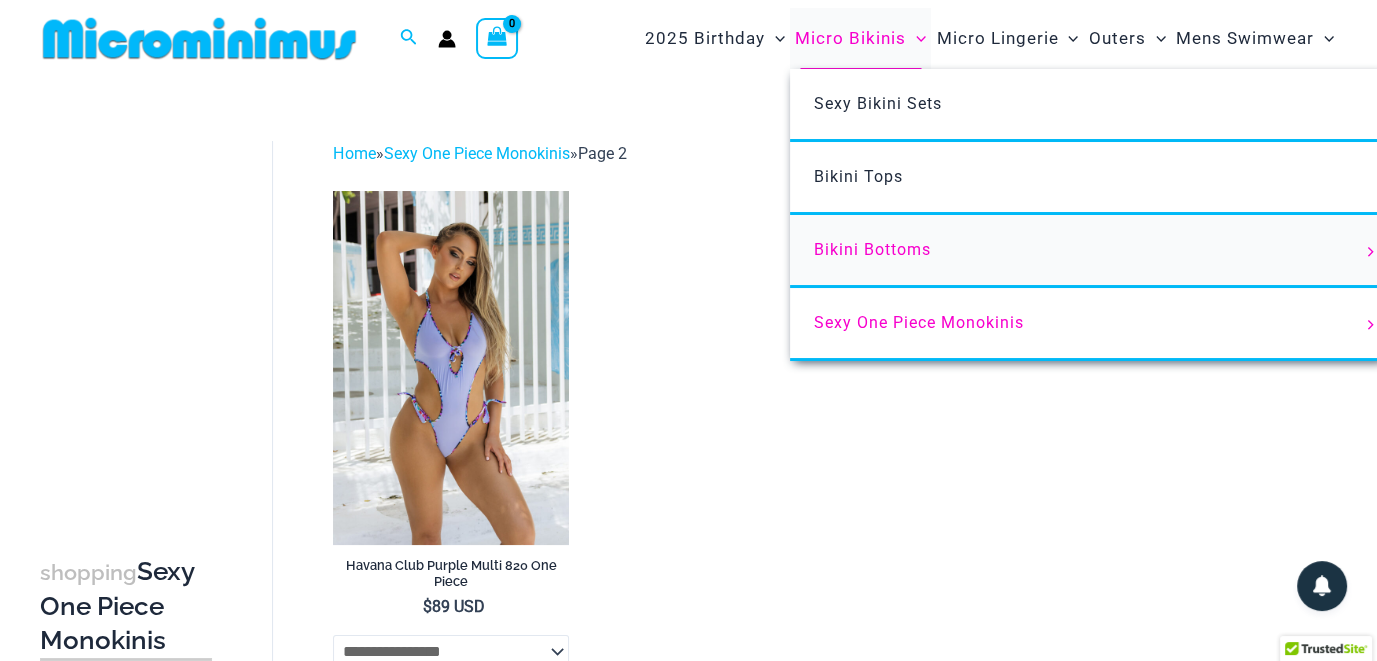 click on "Bikini Bottoms" at bounding box center (872, 249) 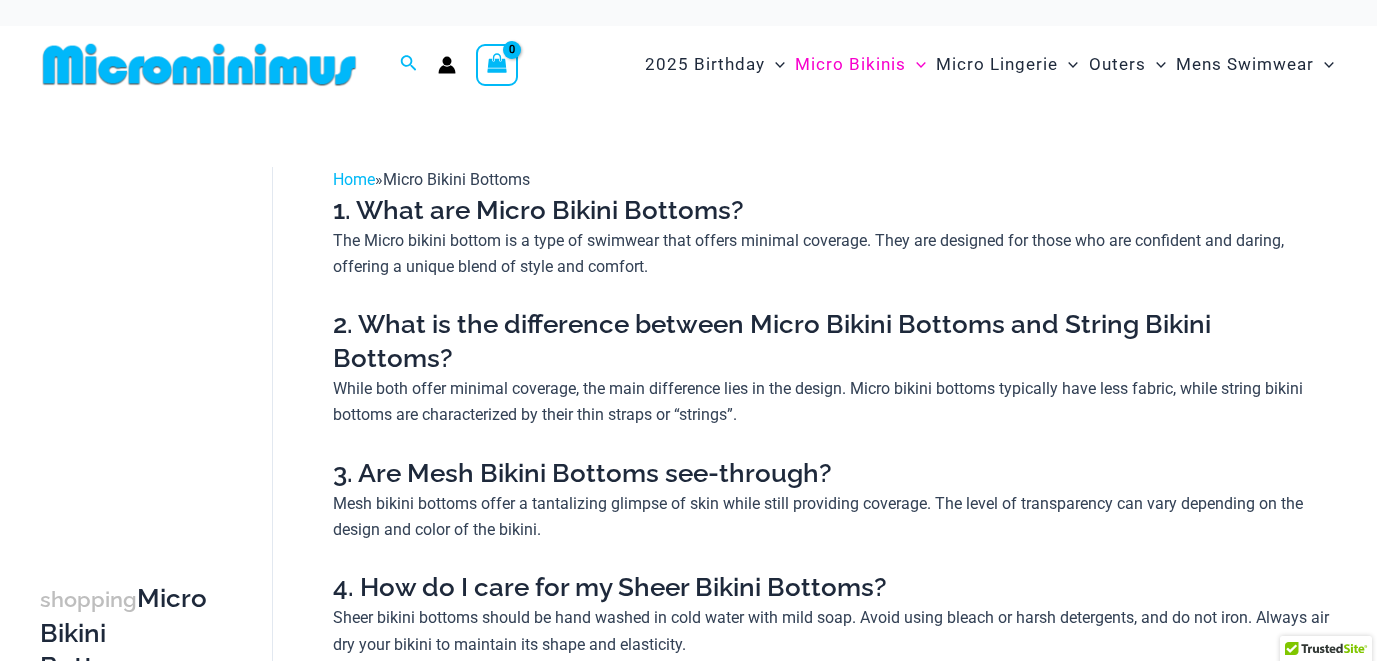 scroll, scrollTop: 0, scrollLeft: 0, axis: both 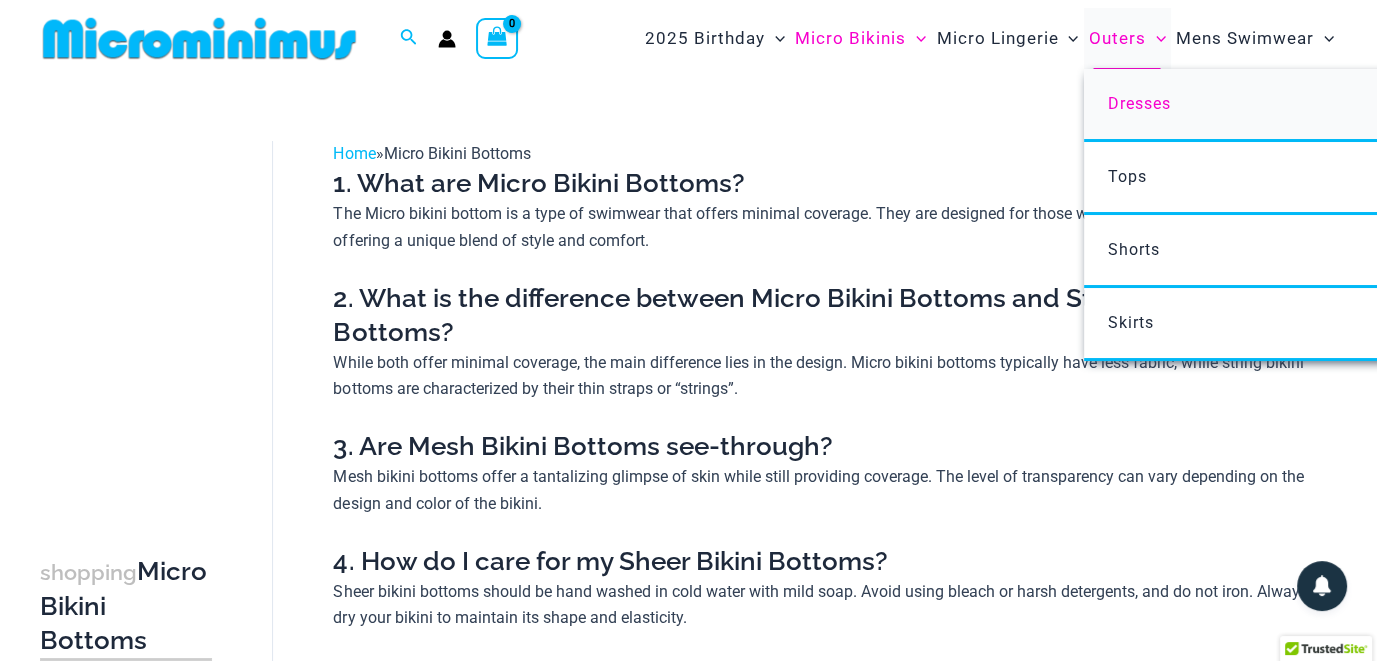click on "Dresses" at bounding box center [1138, 103] 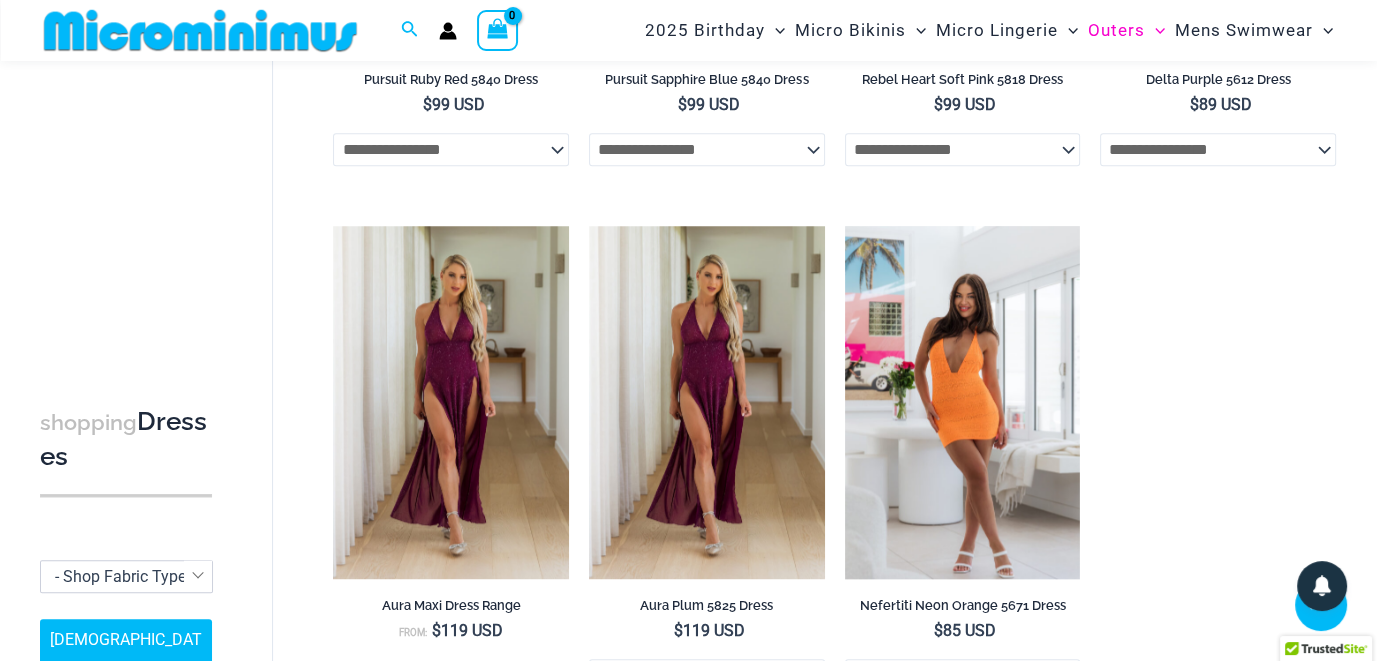 scroll, scrollTop: 1528, scrollLeft: 0, axis: vertical 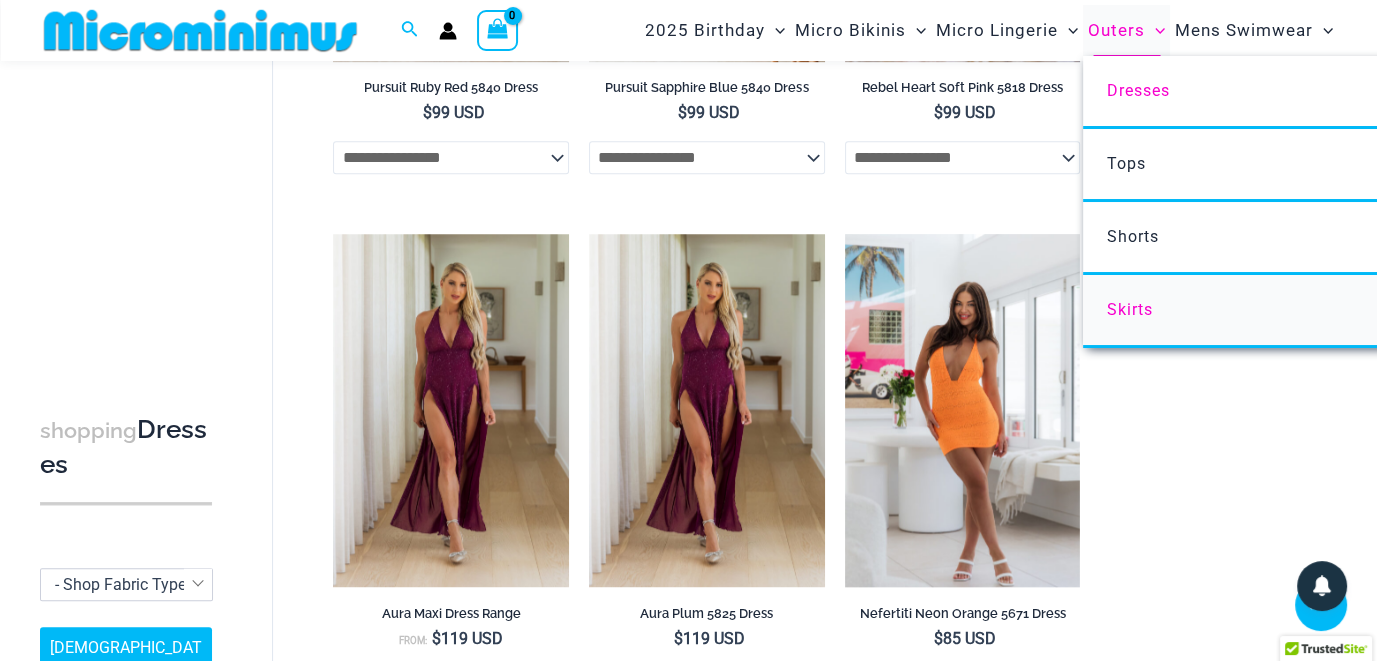 click on "Skirts" at bounding box center [1130, 309] 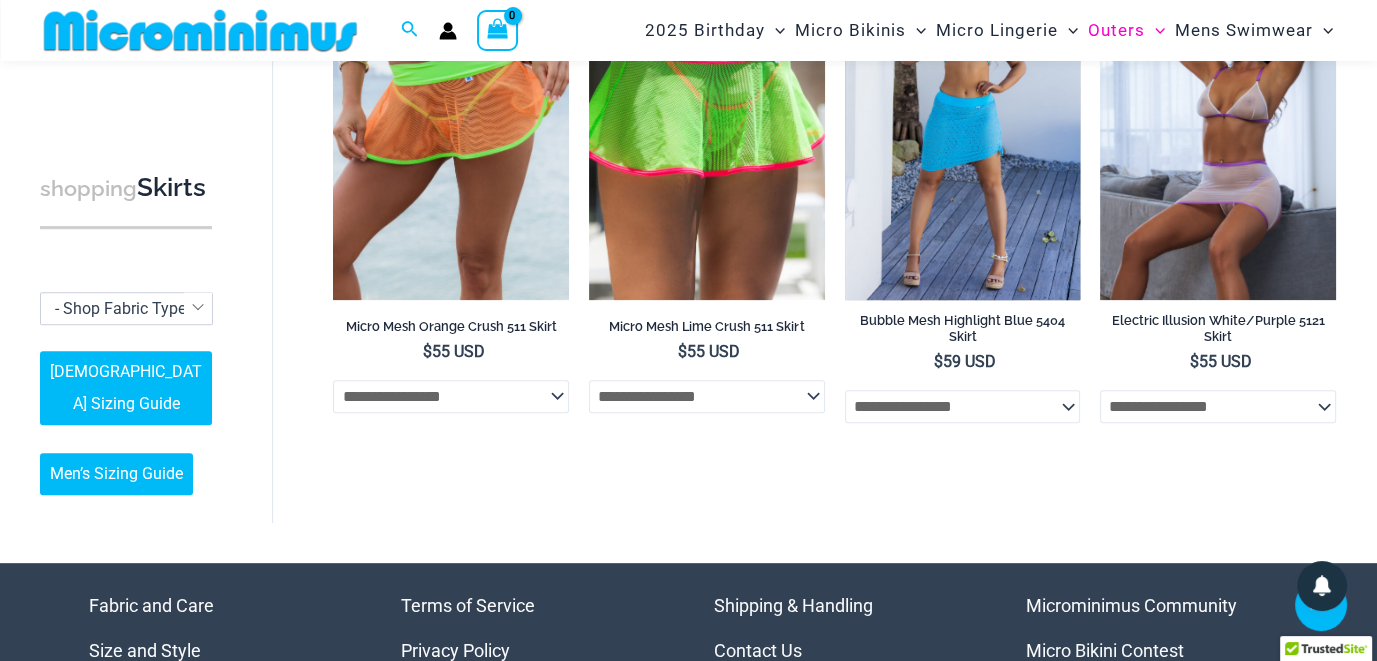 scroll, scrollTop: 752, scrollLeft: 0, axis: vertical 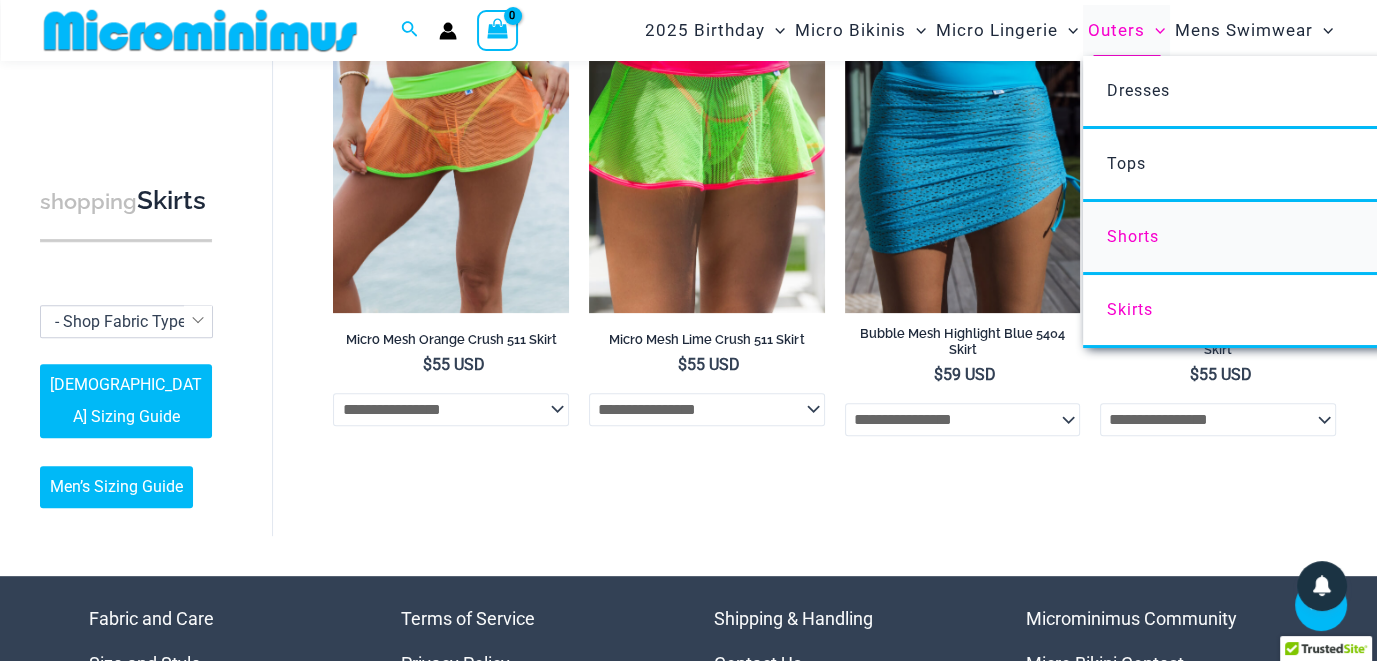 click on "Shorts" at bounding box center [1133, 236] 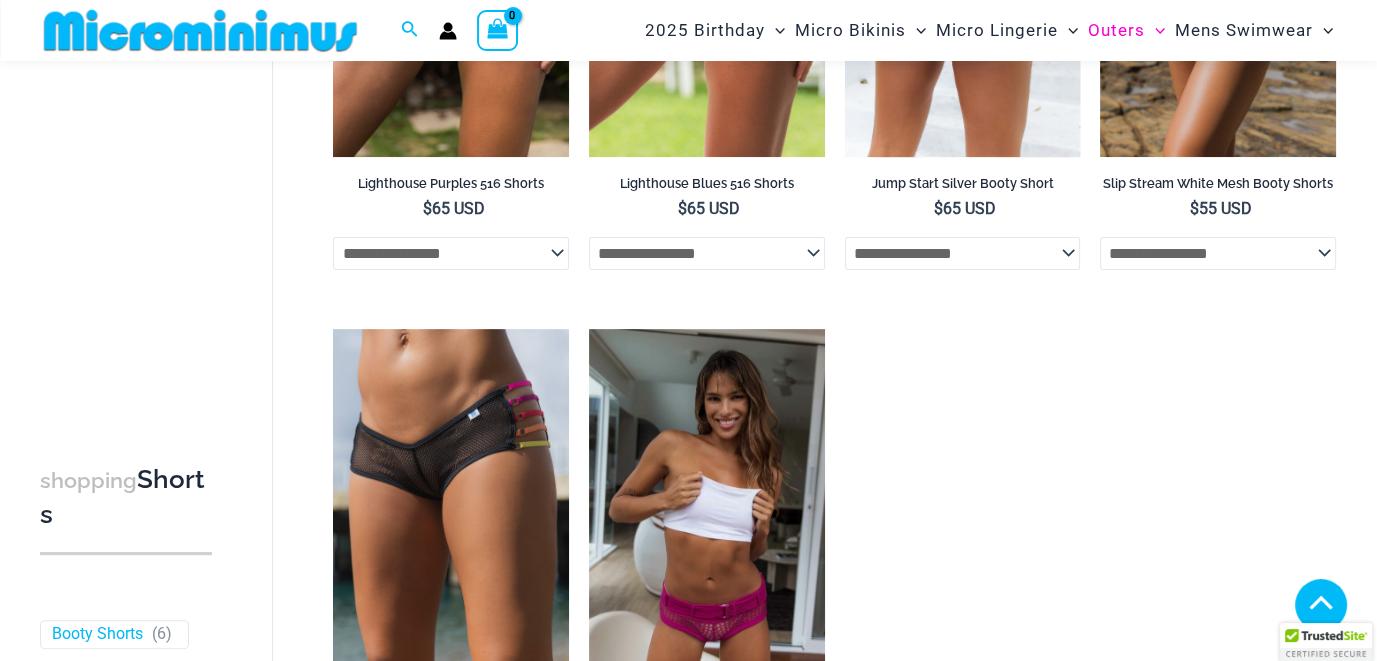 scroll, scrollTop: 386, scrollLeft: 0, axis: vertical 